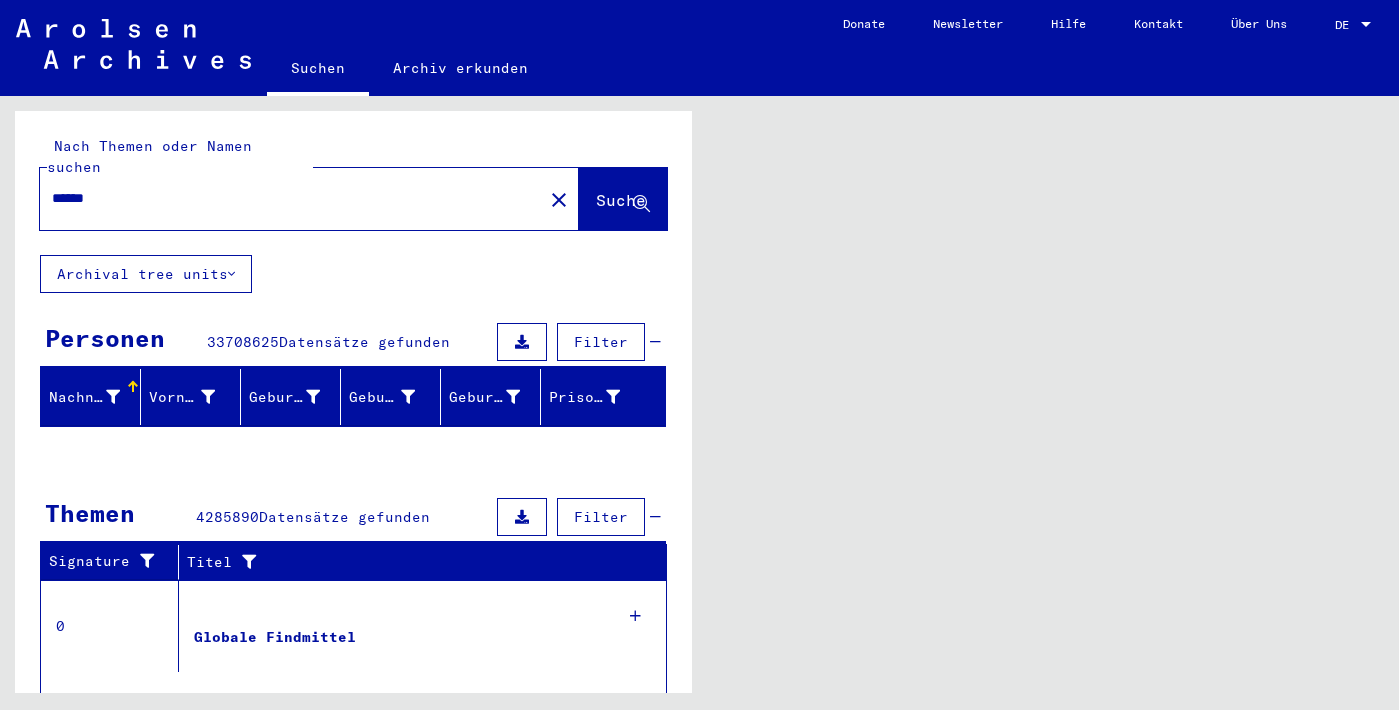 scroll, scrollTop: 0, scrollLeft: 0, axis: both 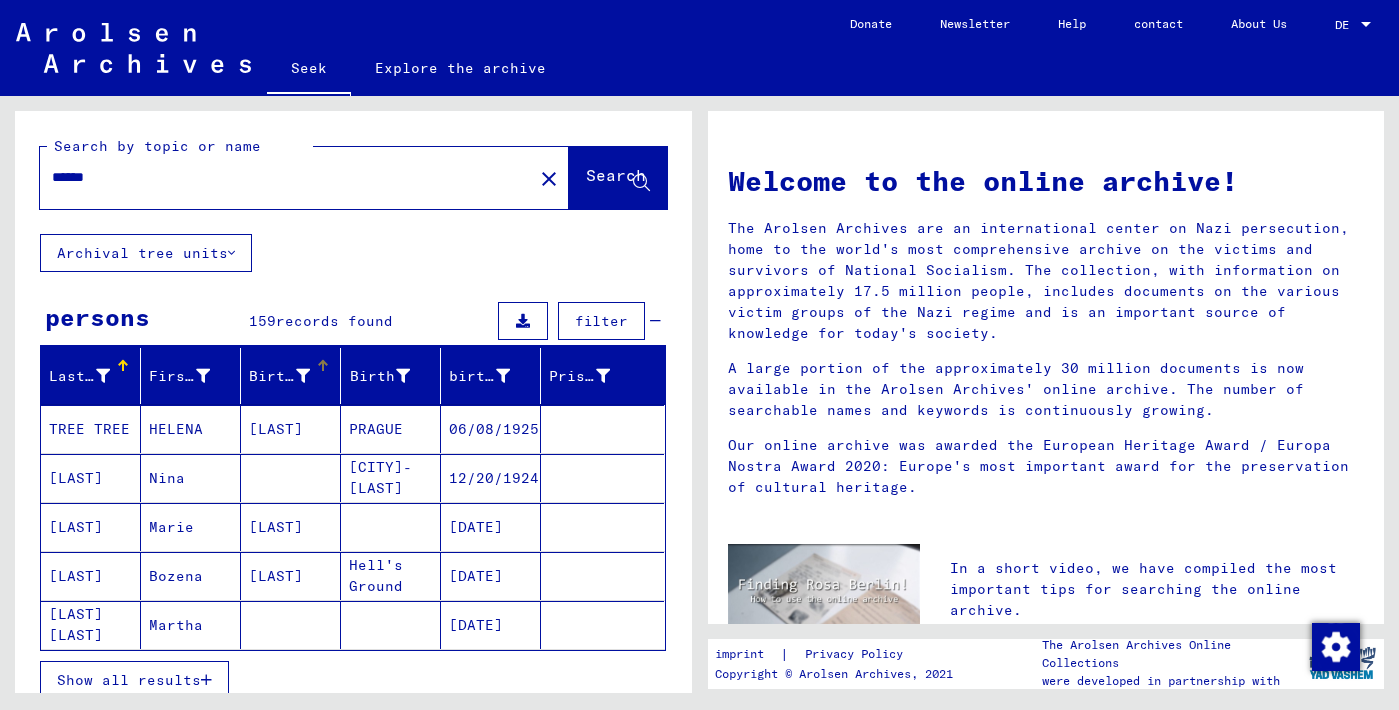 click on "Birth name" at bounding box center [294, 376] 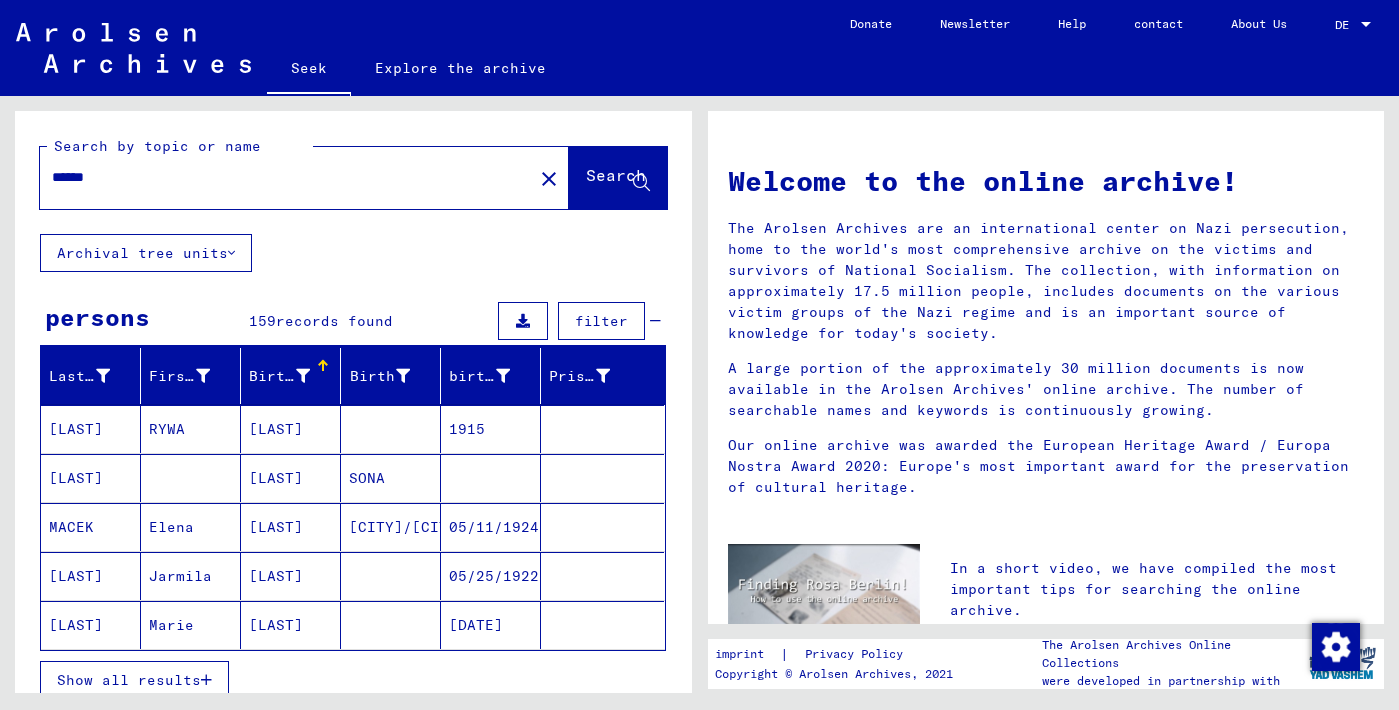 click on "Birth name" at bounding box center [294, 376] 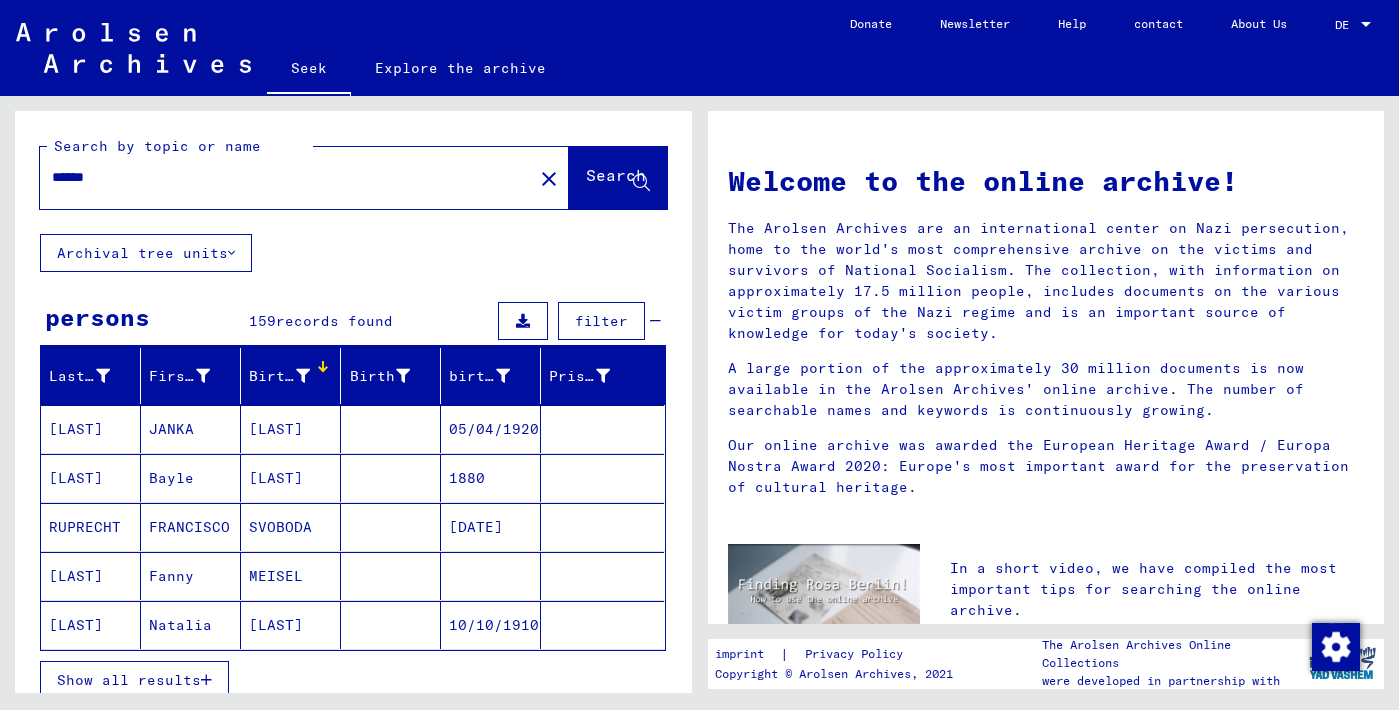 click on "Birth name" at bounding box center (294, 376) 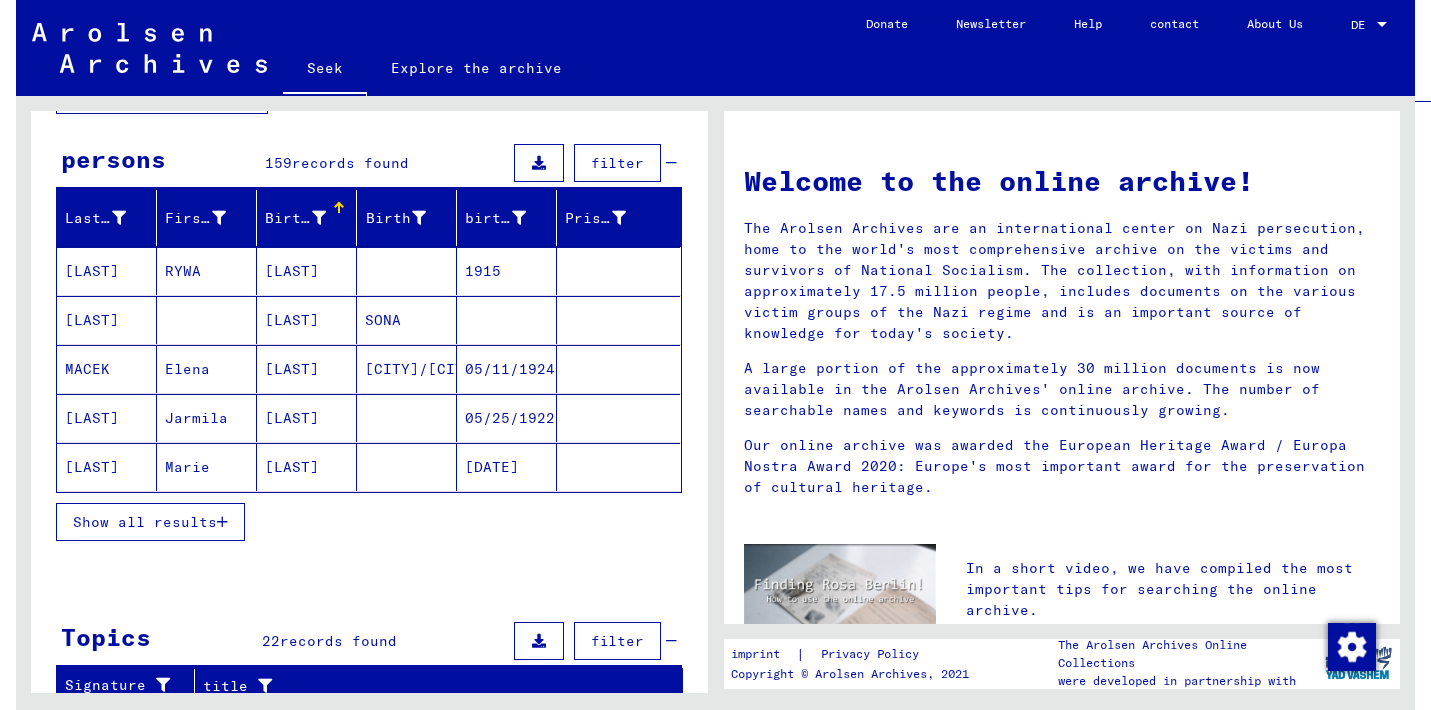 scroll, scrollTop: 157, scrollLeft: 0, axis: vertical 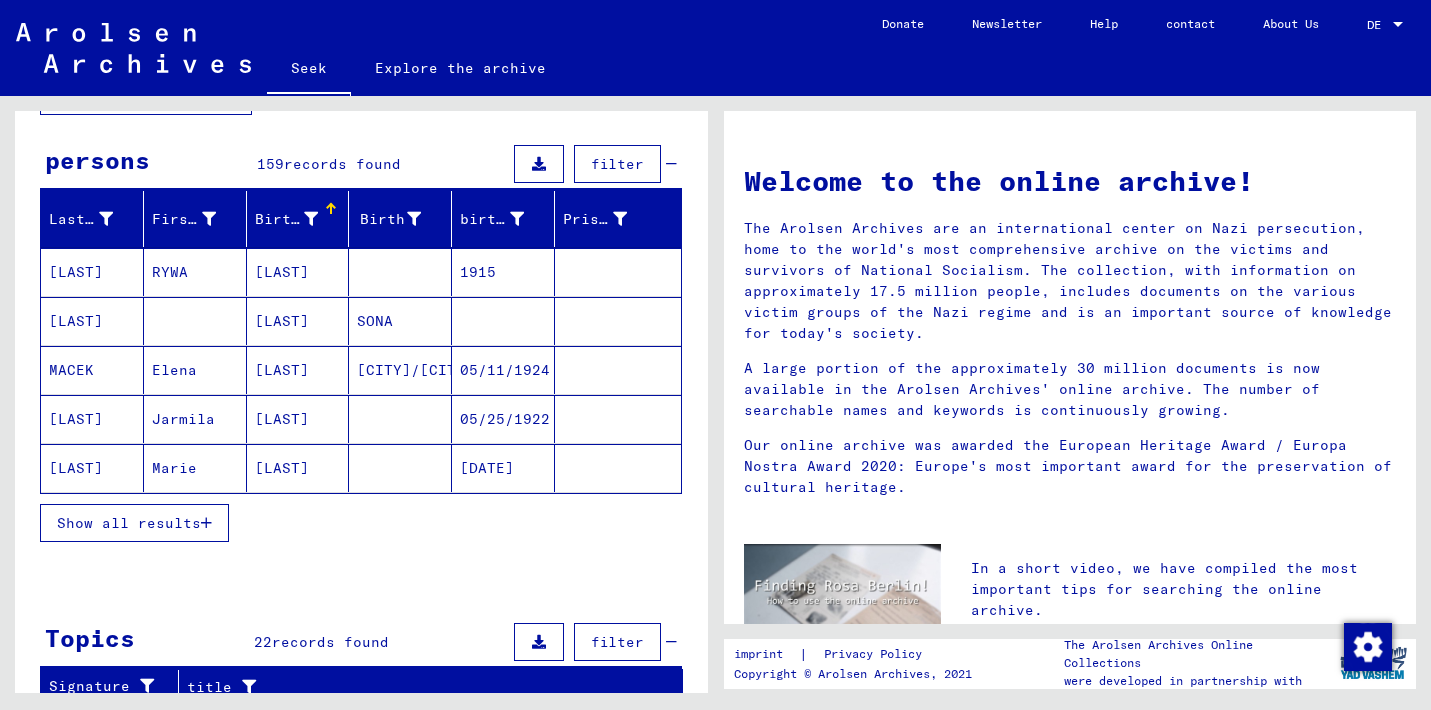 click at bounding box center (671, 164) 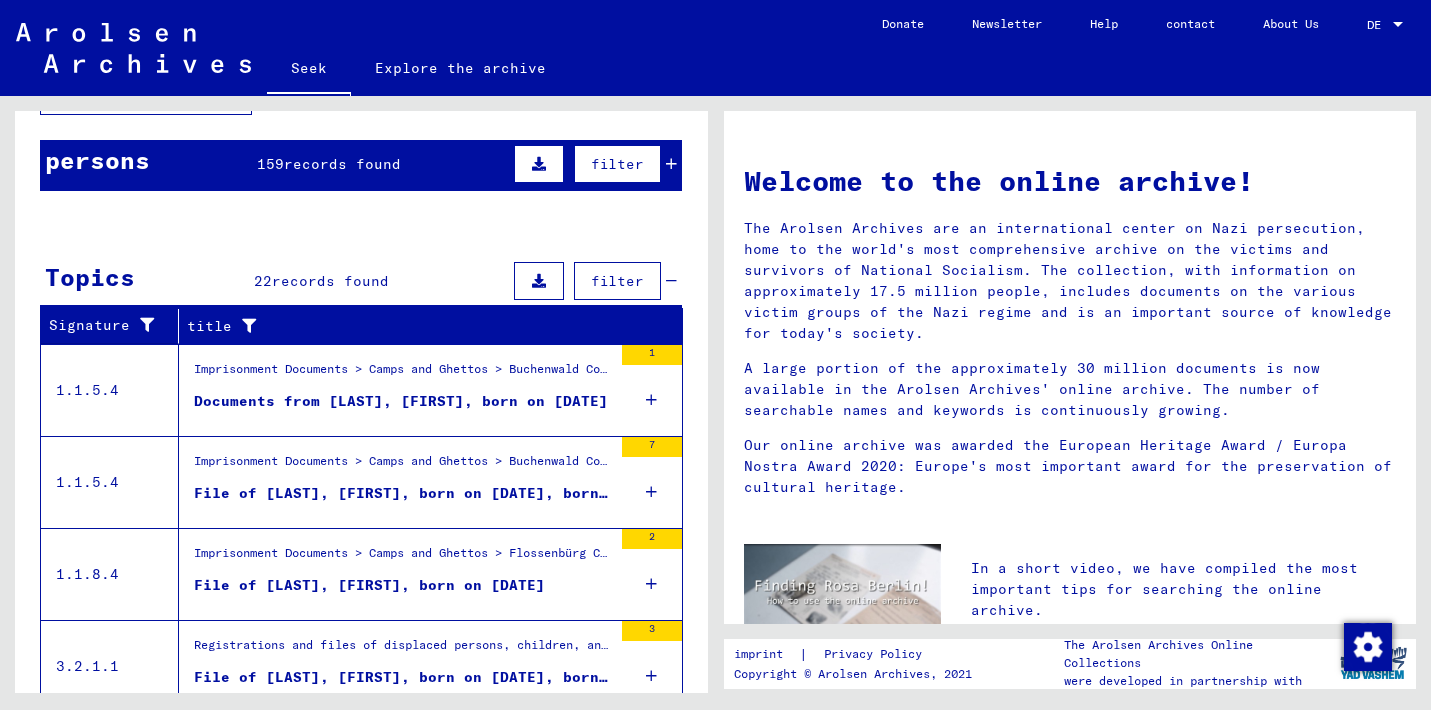 click at bounding box center (671, 164) 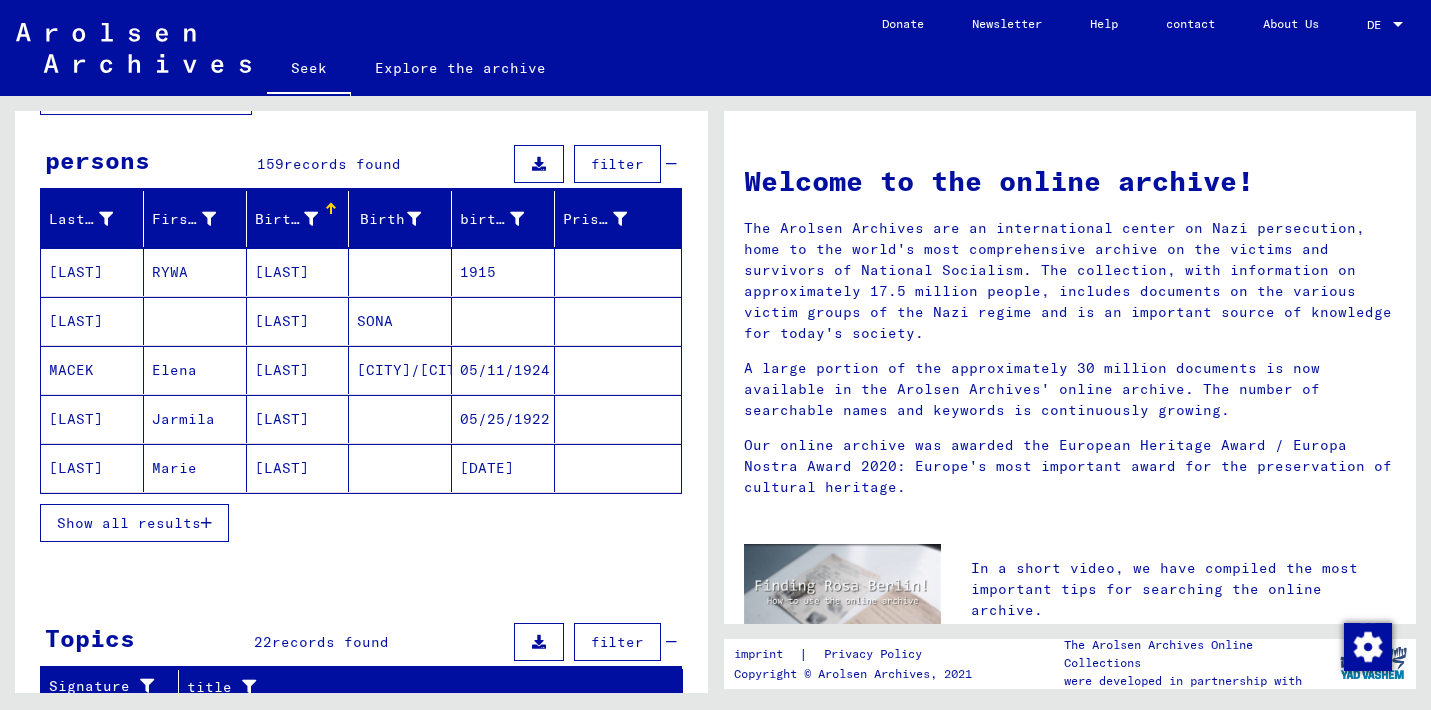 click on "Show all results" at bounding box center [129, 523] 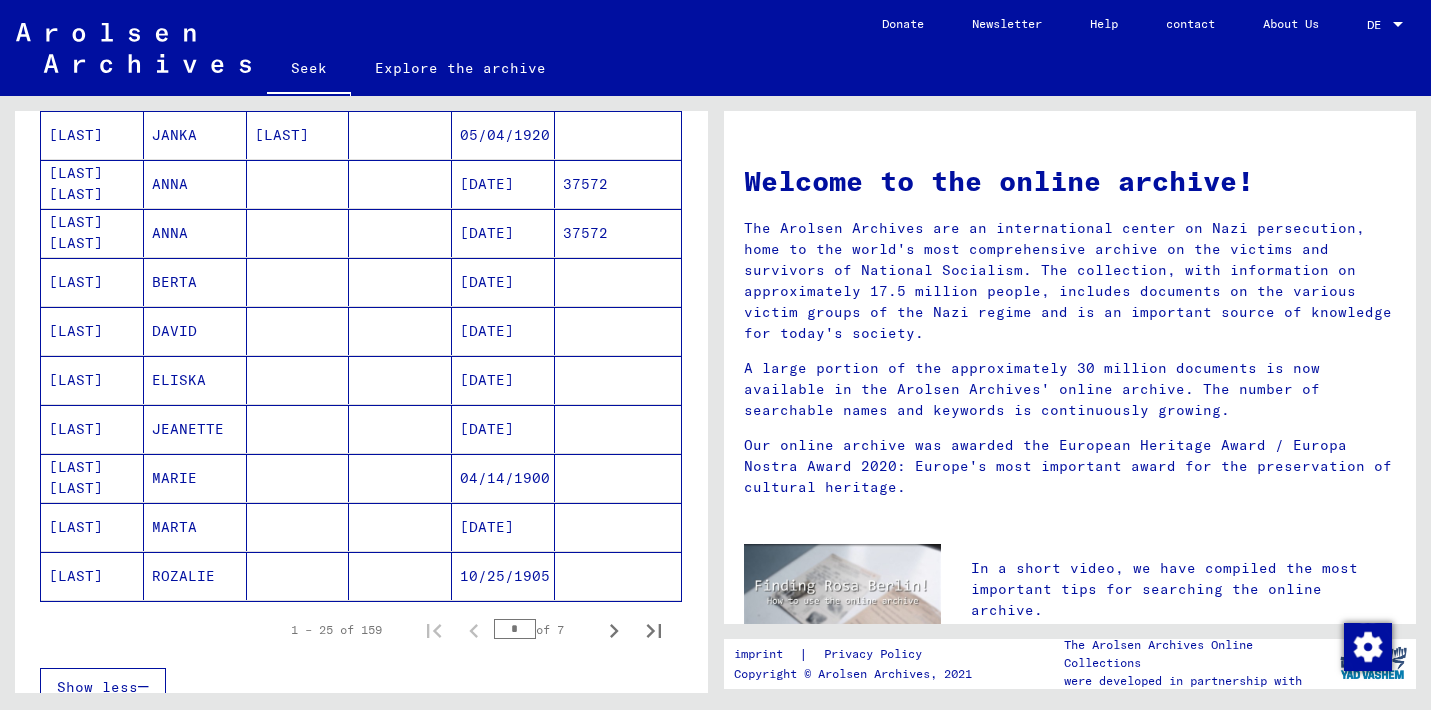 scroll, scrollTop: 1032, scrollLeft: 0, axis: vertical 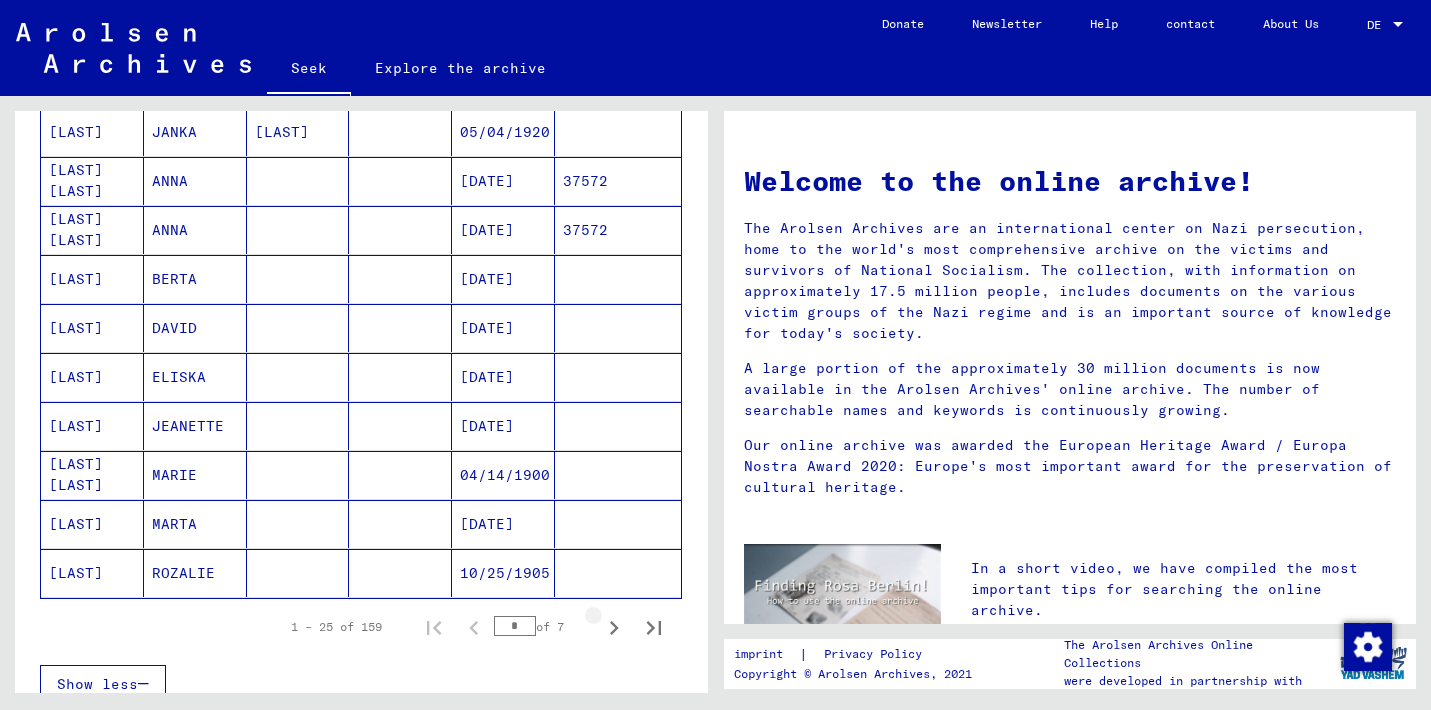 click 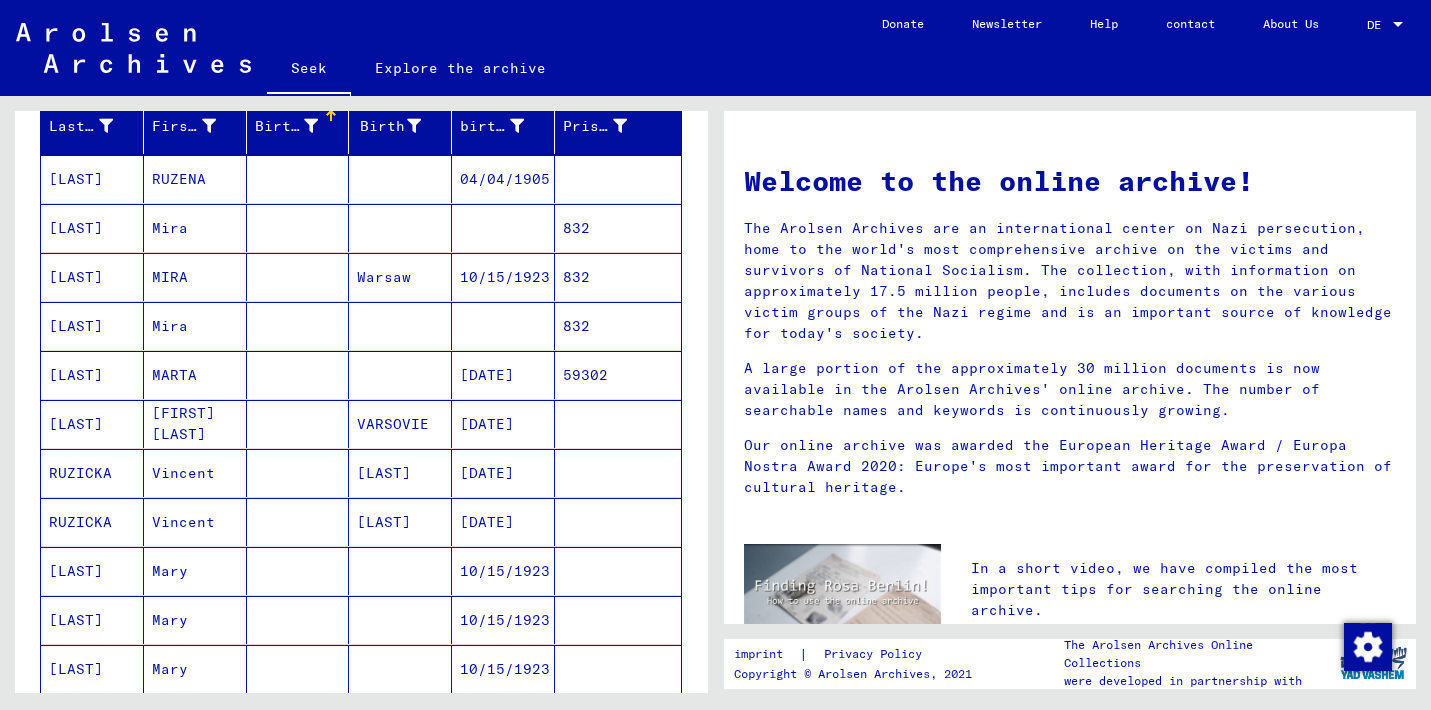 scroll, scrollTop: 252, scrollLeft: 0, axis: vertical 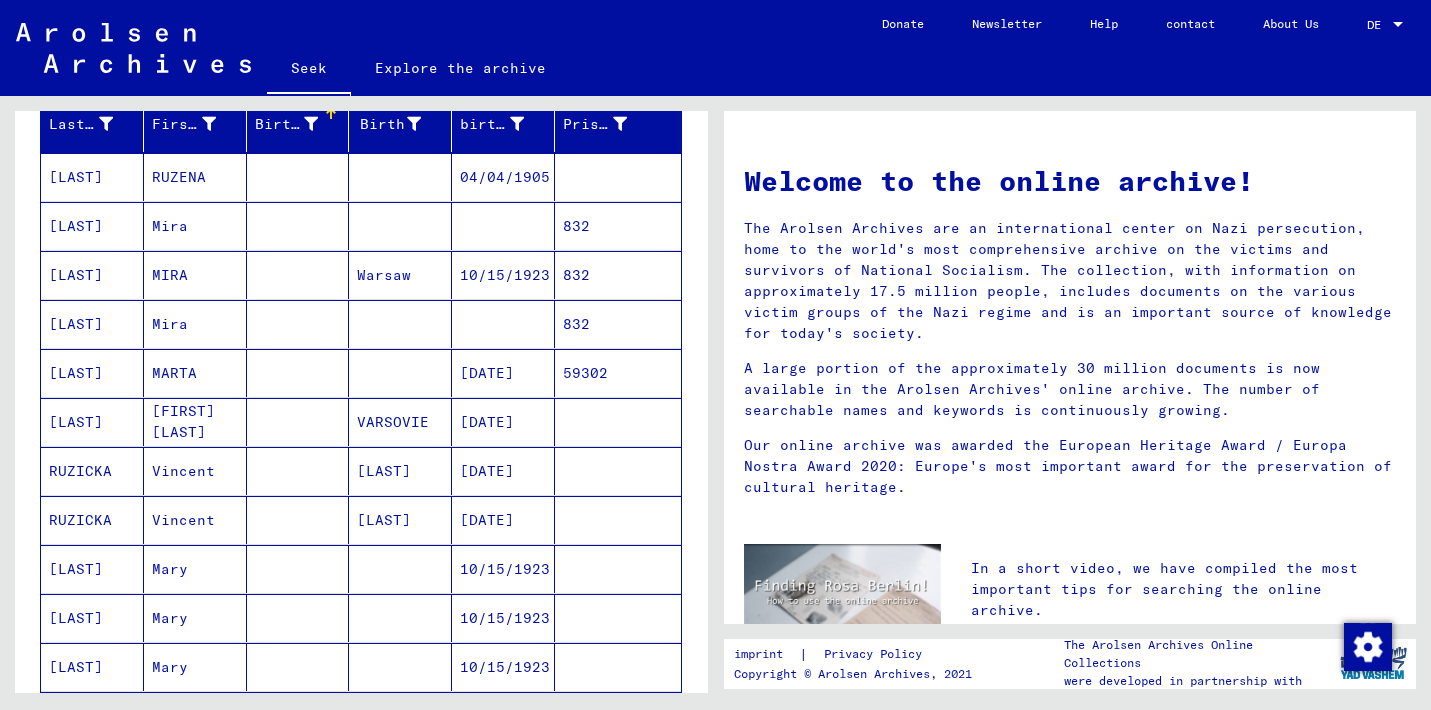 click at bounding box center (298, 324) 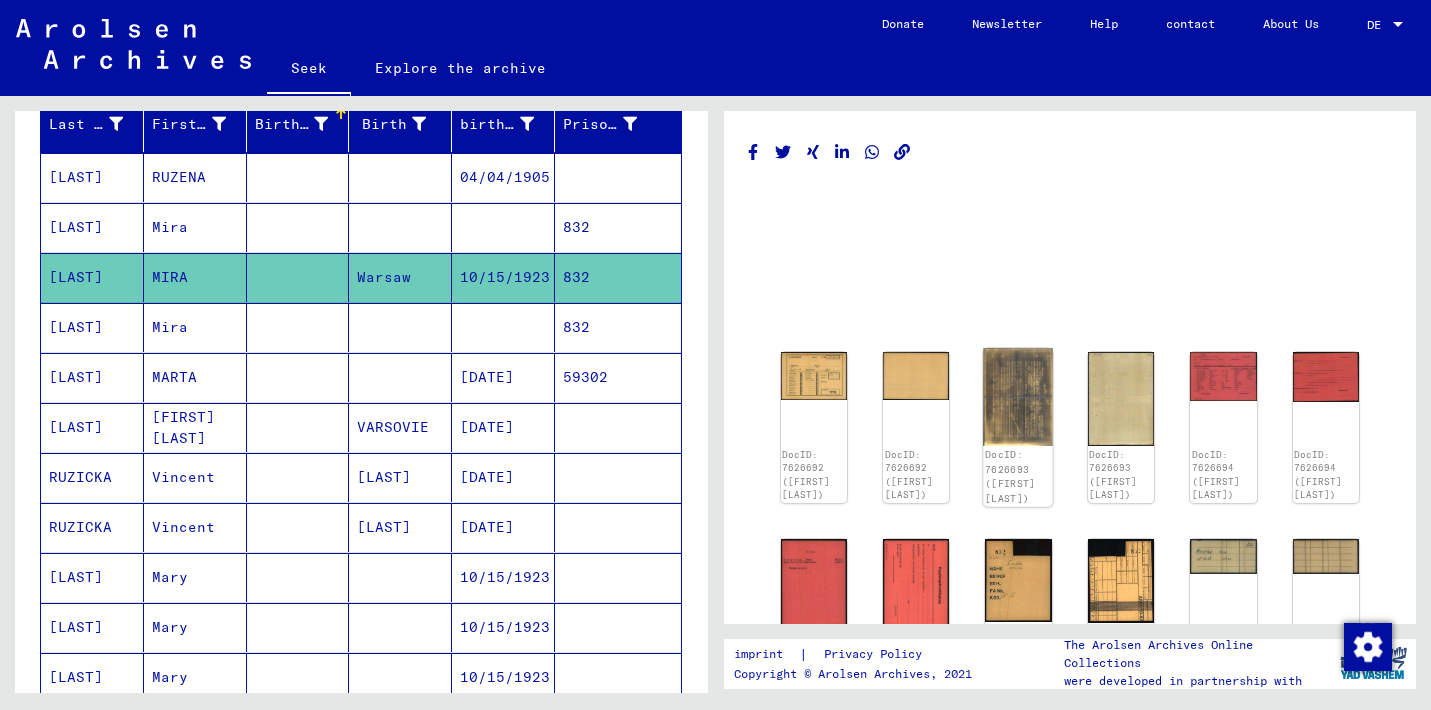 scroll, scrollTop: 0, scrollLeft: 0, axis: both 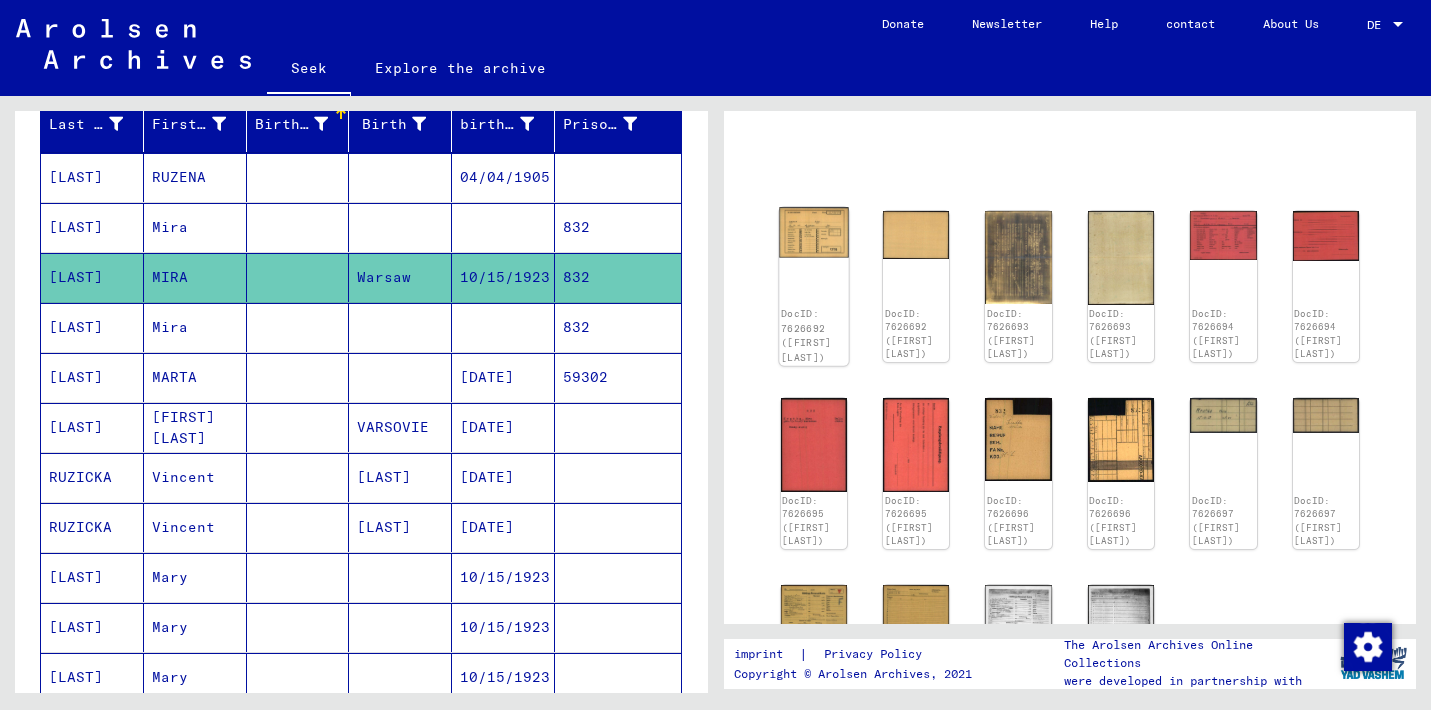 click 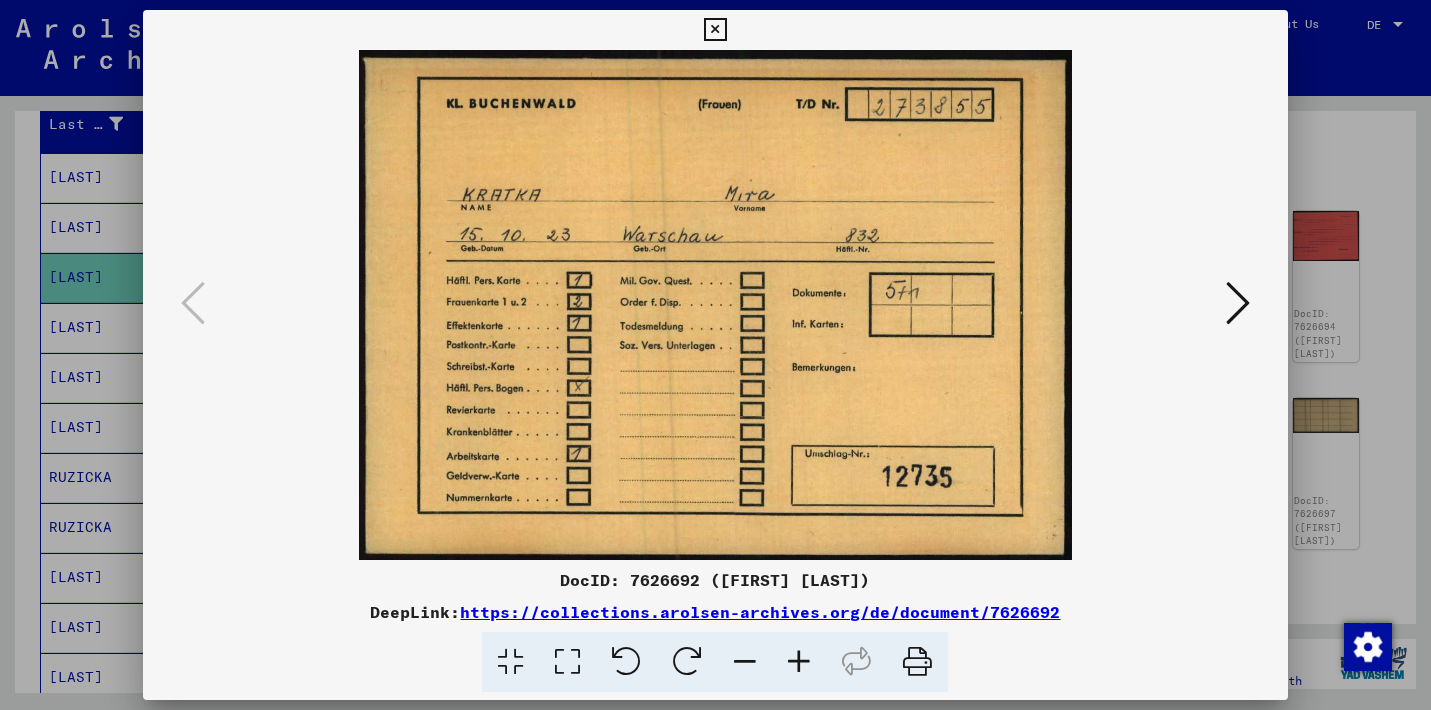 click at bounding box center [1238, 303] 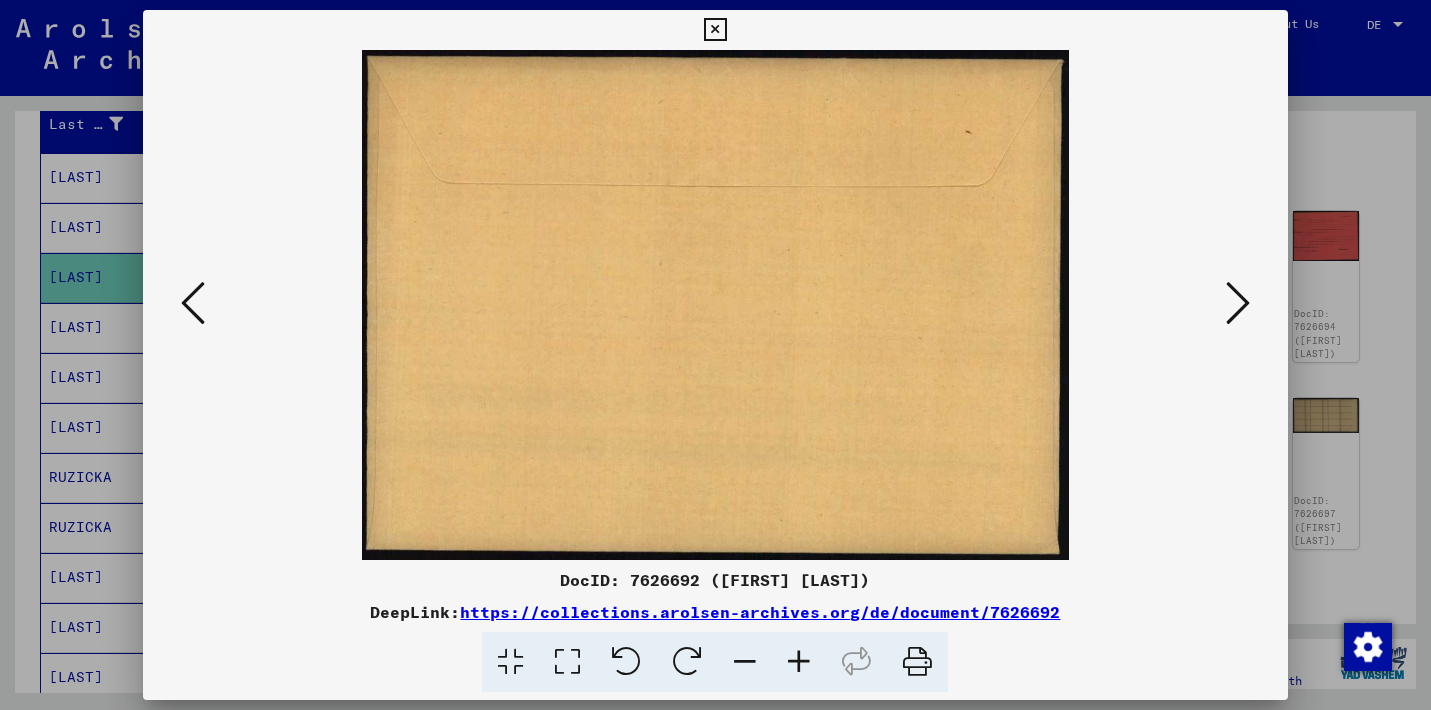 click at bounding box center (1238, 303) 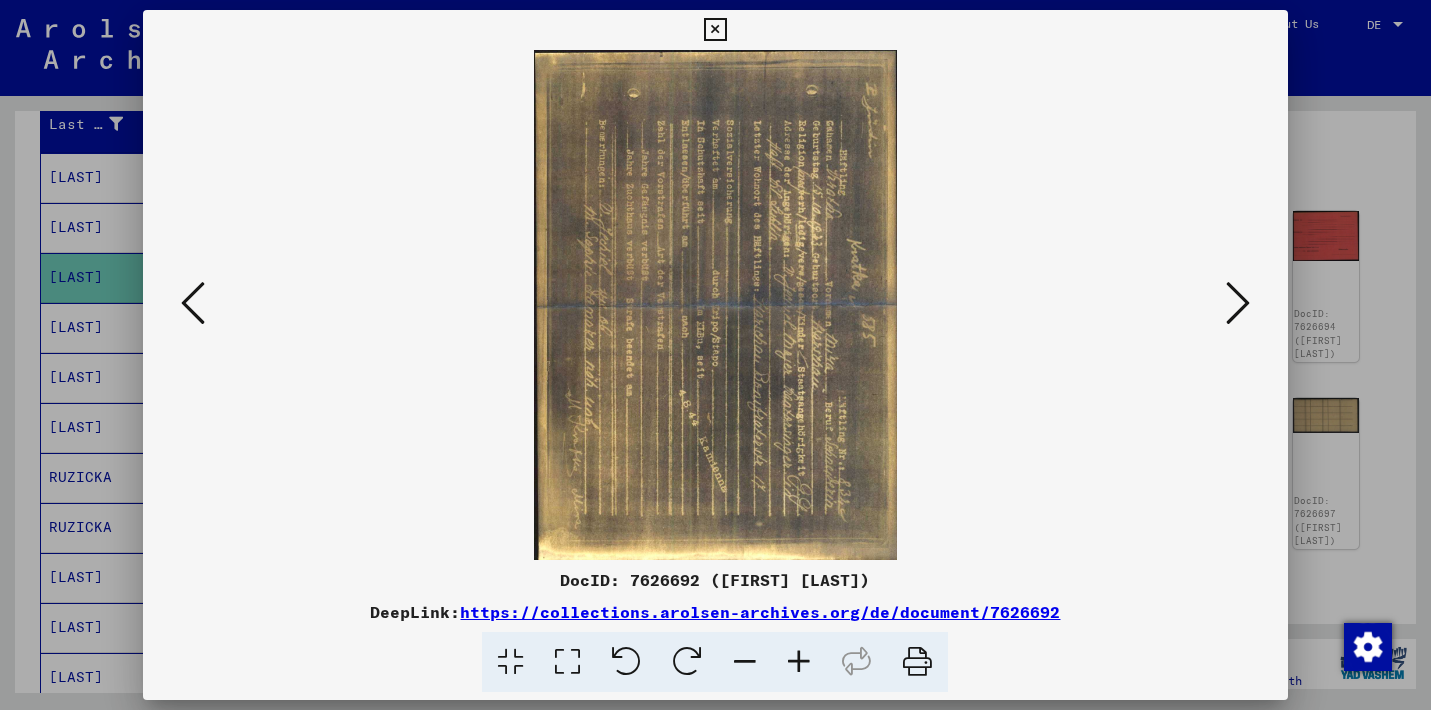 click at bounding box center [1238, 303] 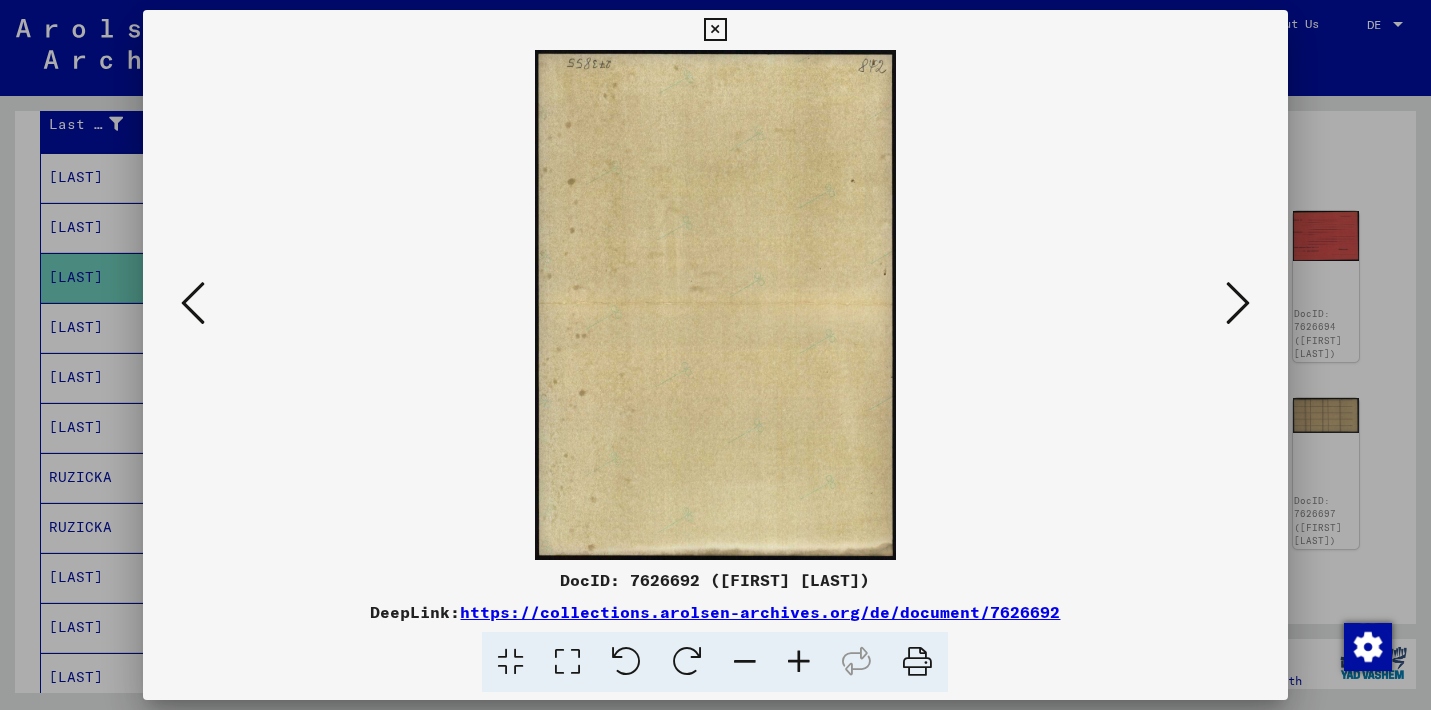 click at bounding box center (1238, 303) 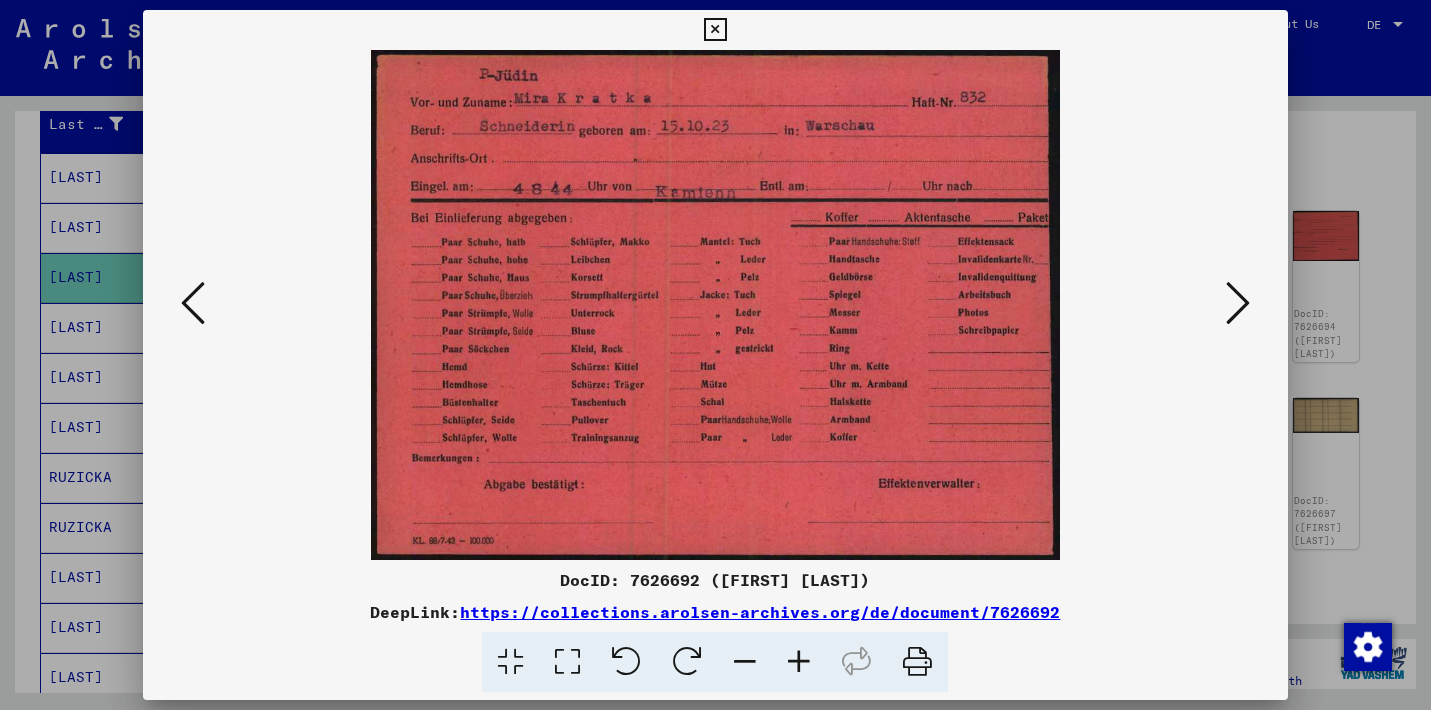 click at bounding box center [1238, 303] 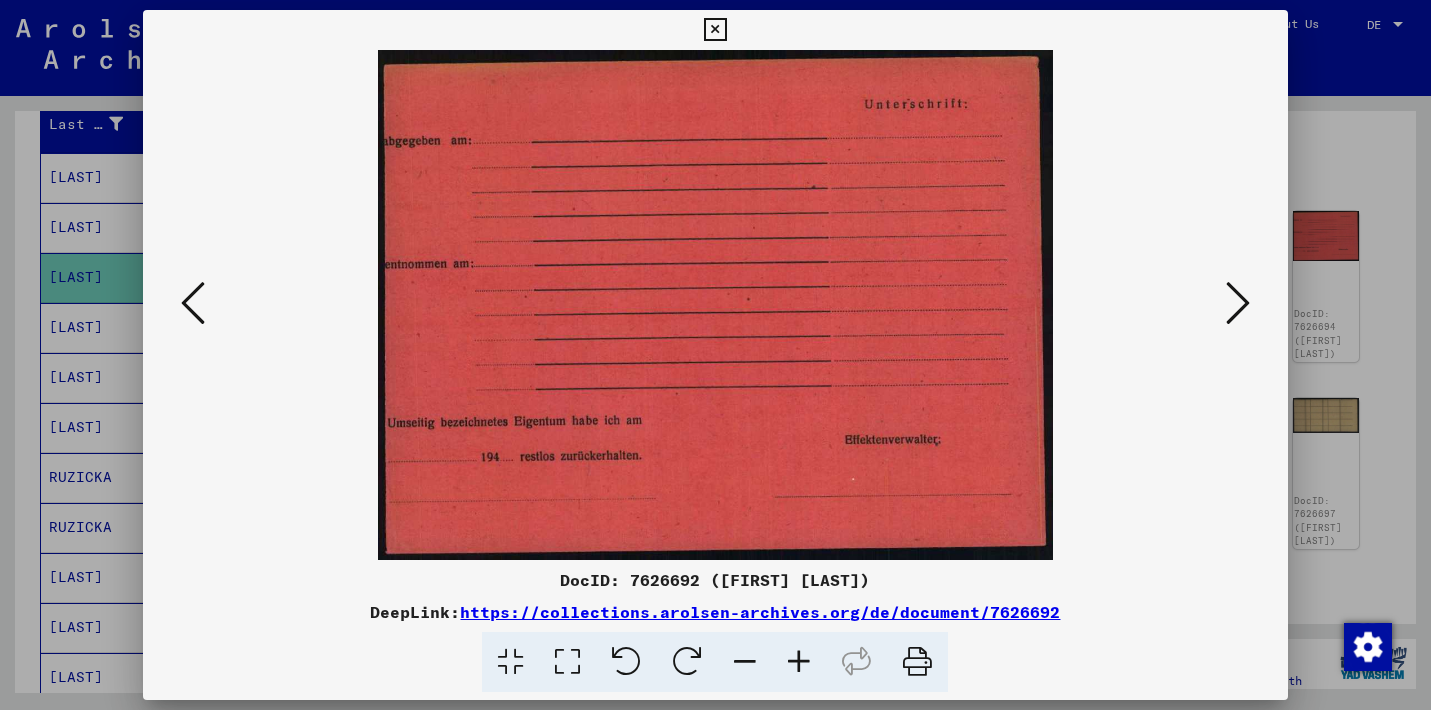 click at bounding box center [1238, 303] 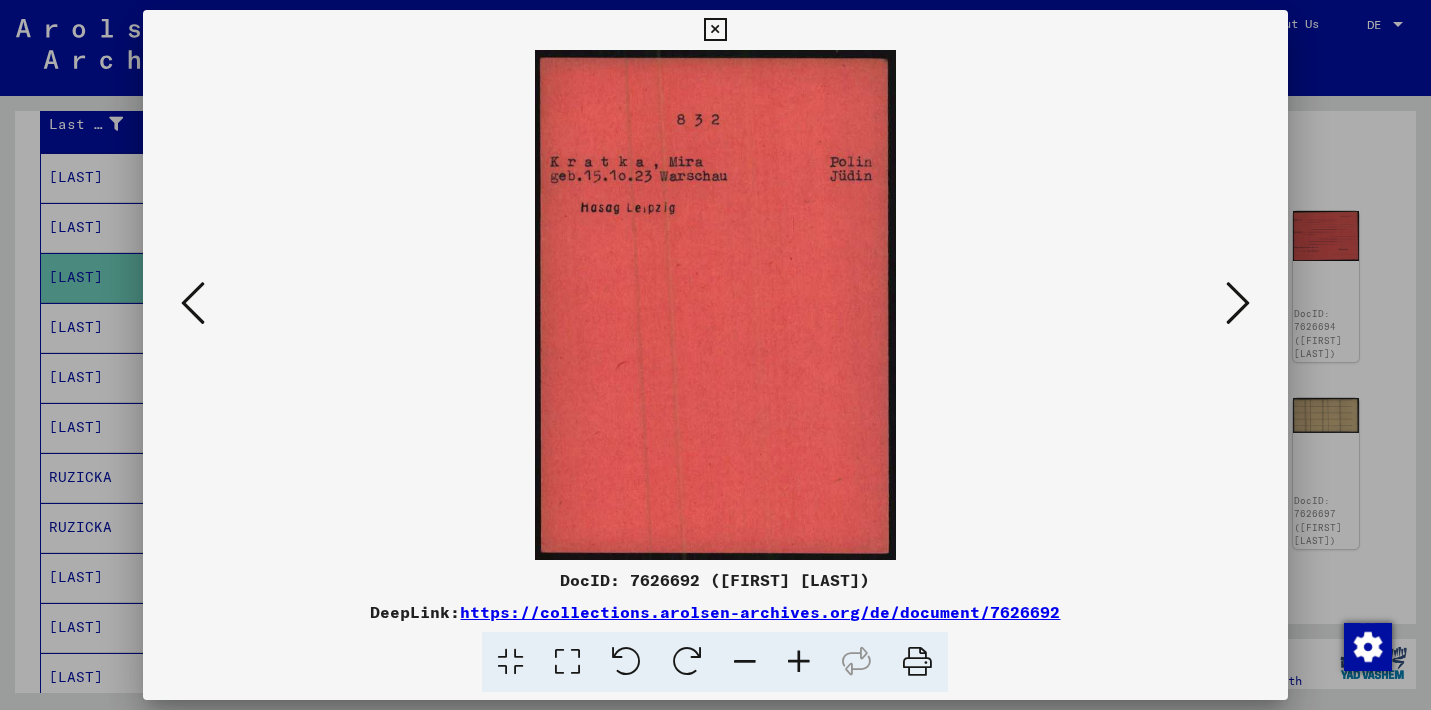 click at bounding box center (1238, 303) 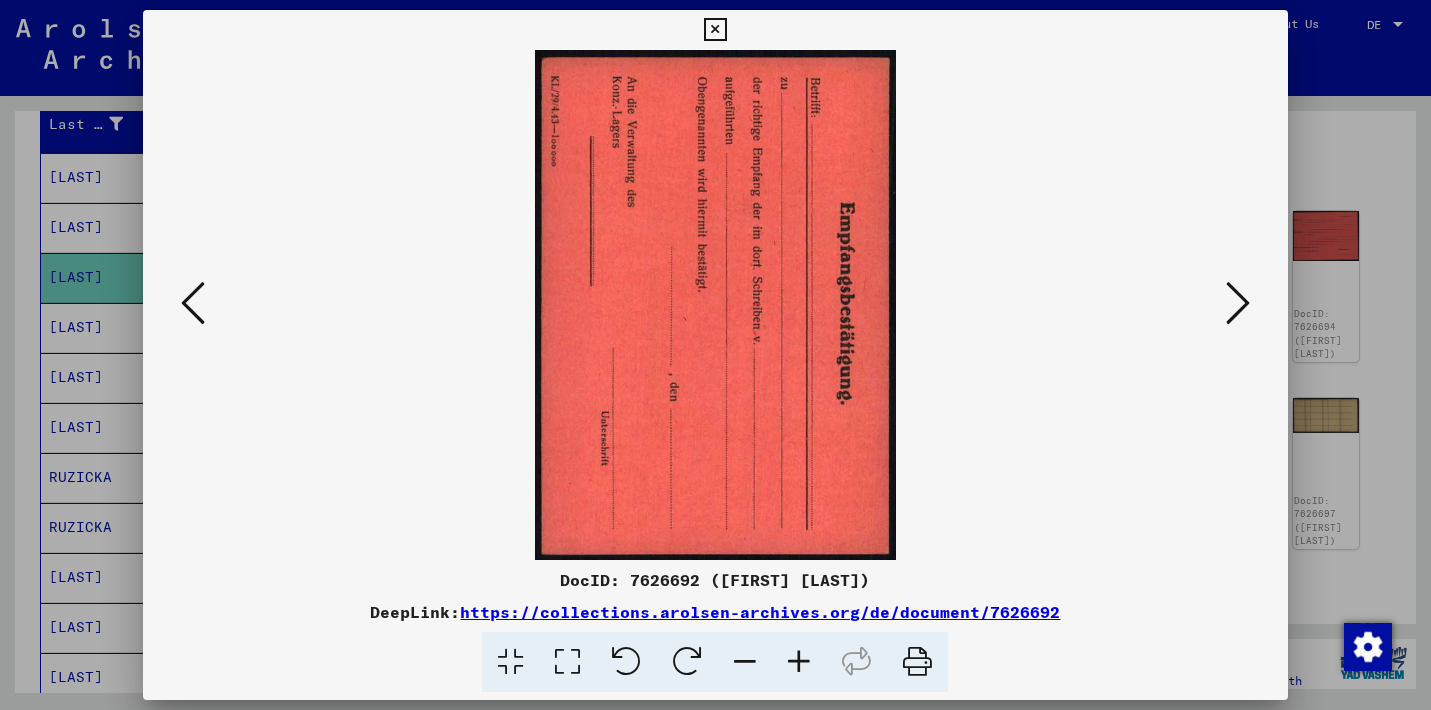 click at bounding box center (1238, 303) 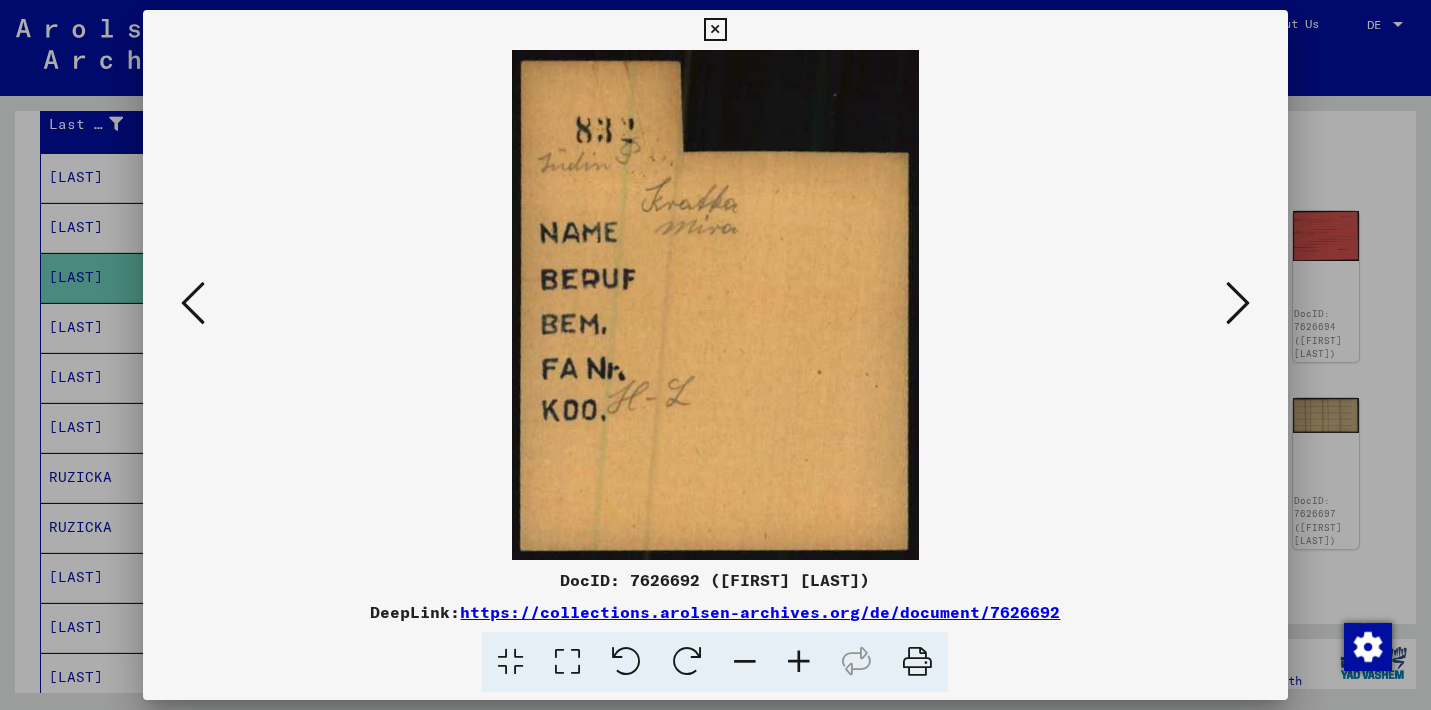 click at bounding box center [1238, 303] 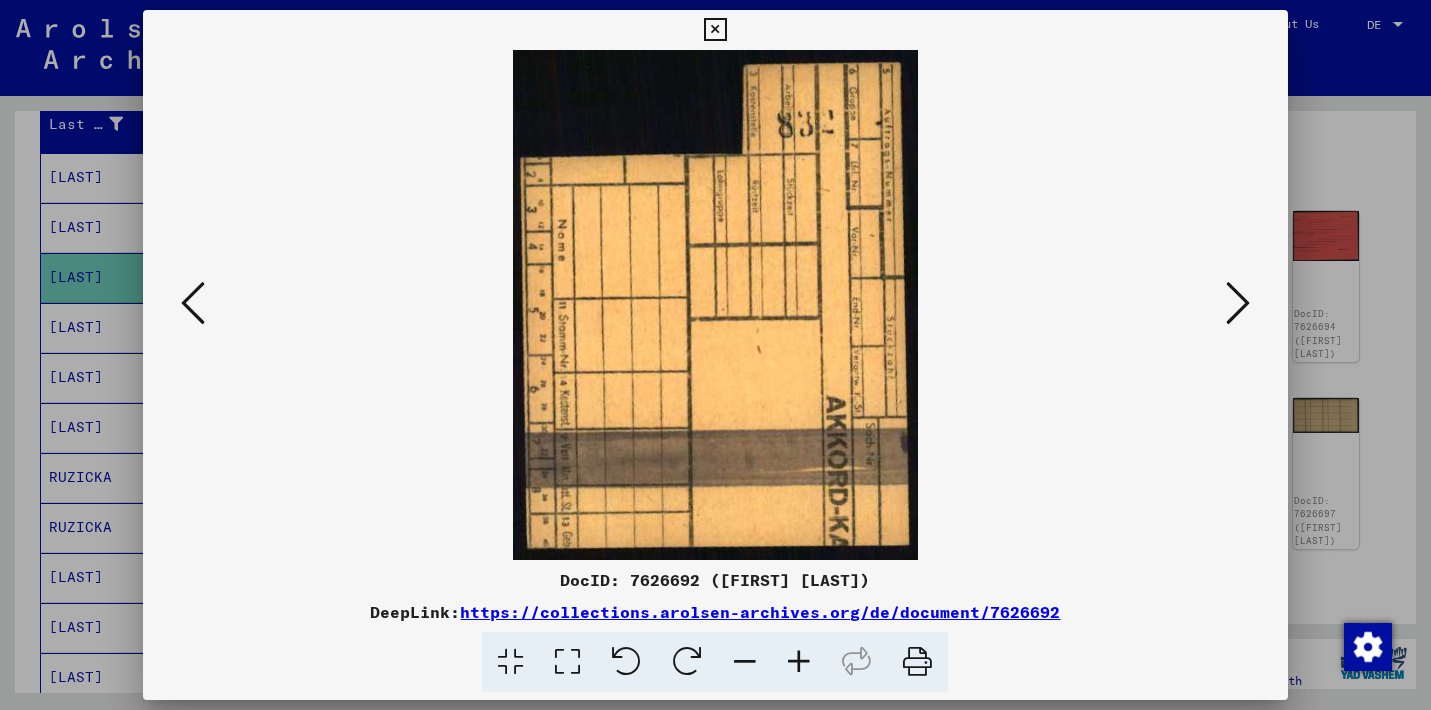 click at bounding box center (1238, 303) 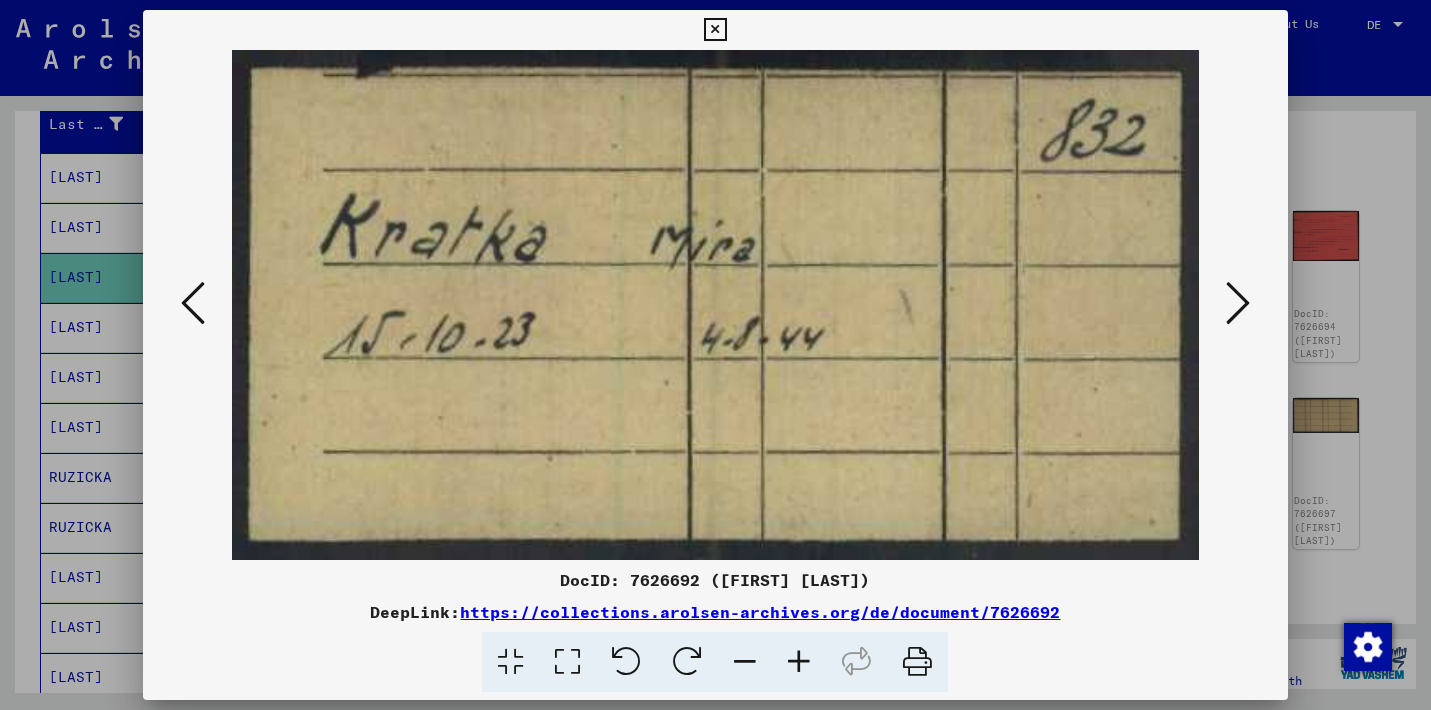 click at bounding box center [1238, 303] 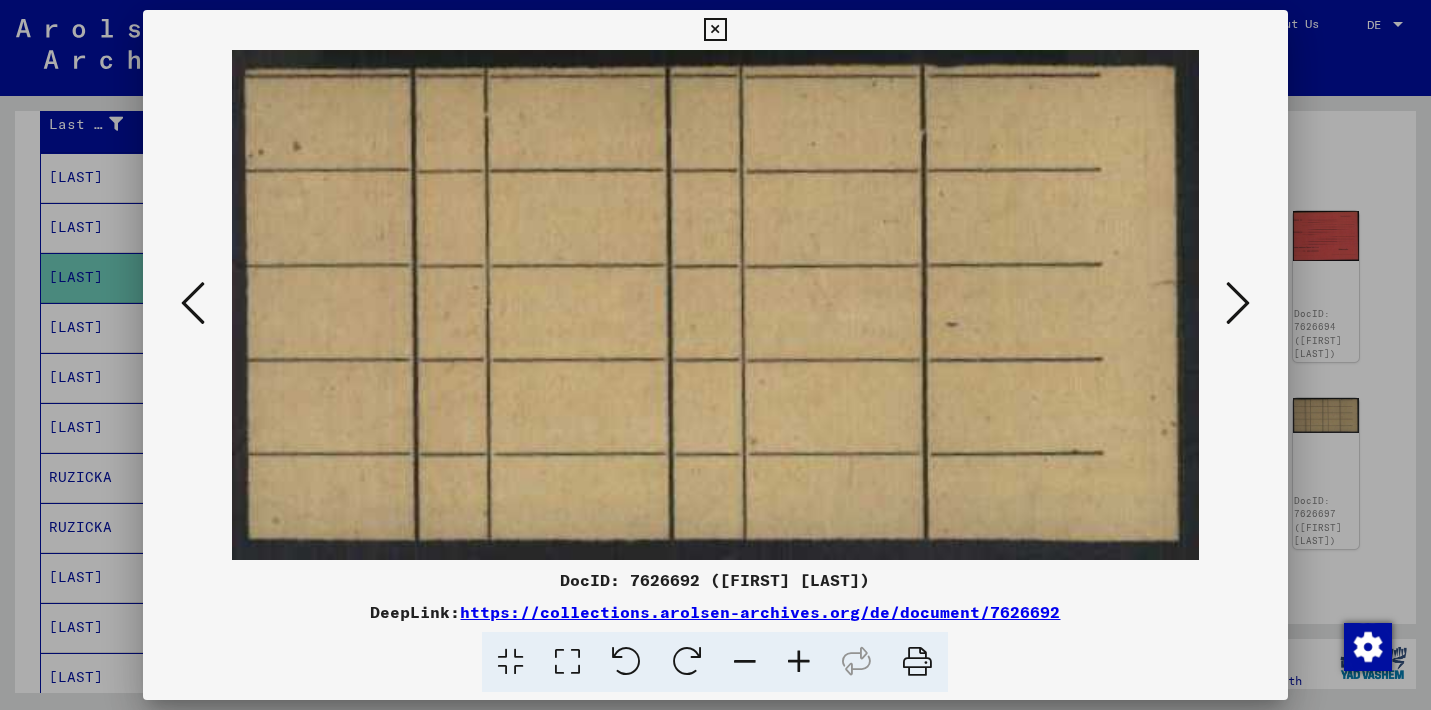click at bounding box center [1238, 303] 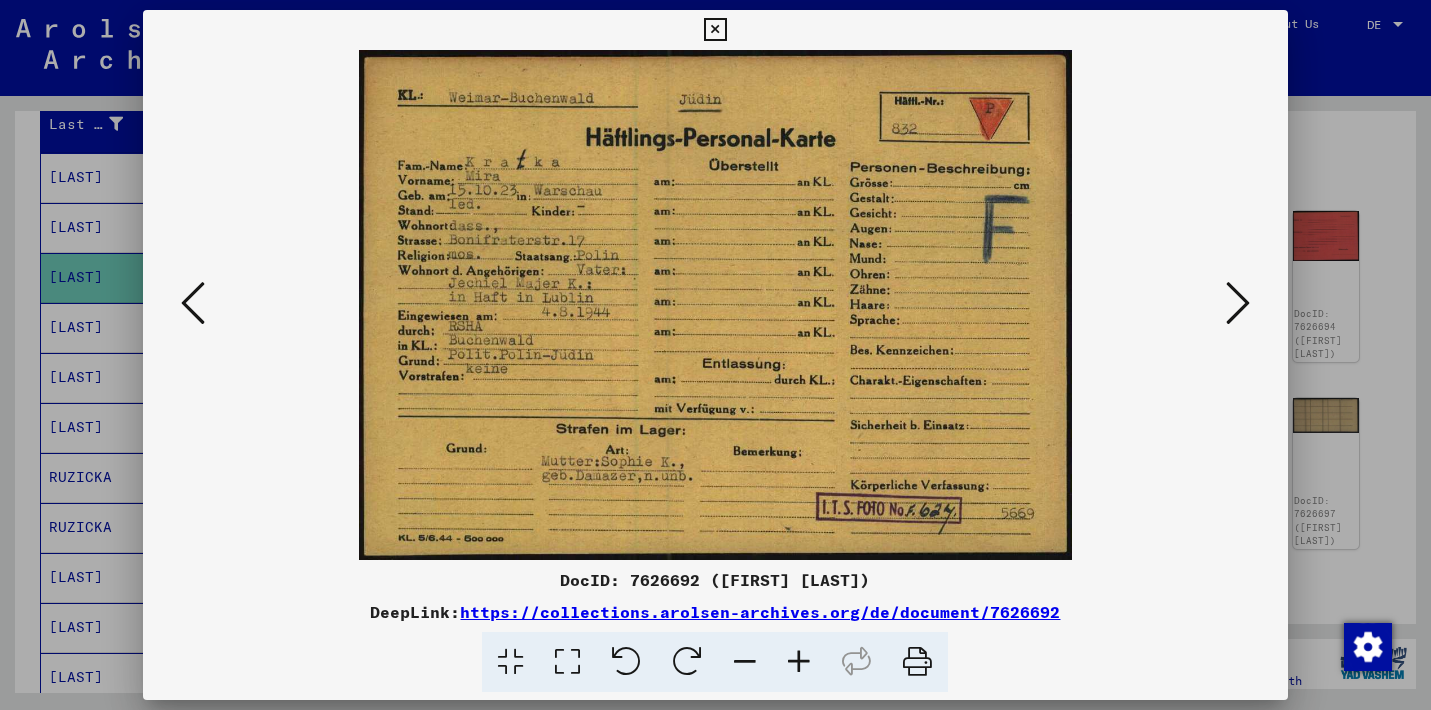 click at bounding box center [1238, 303] 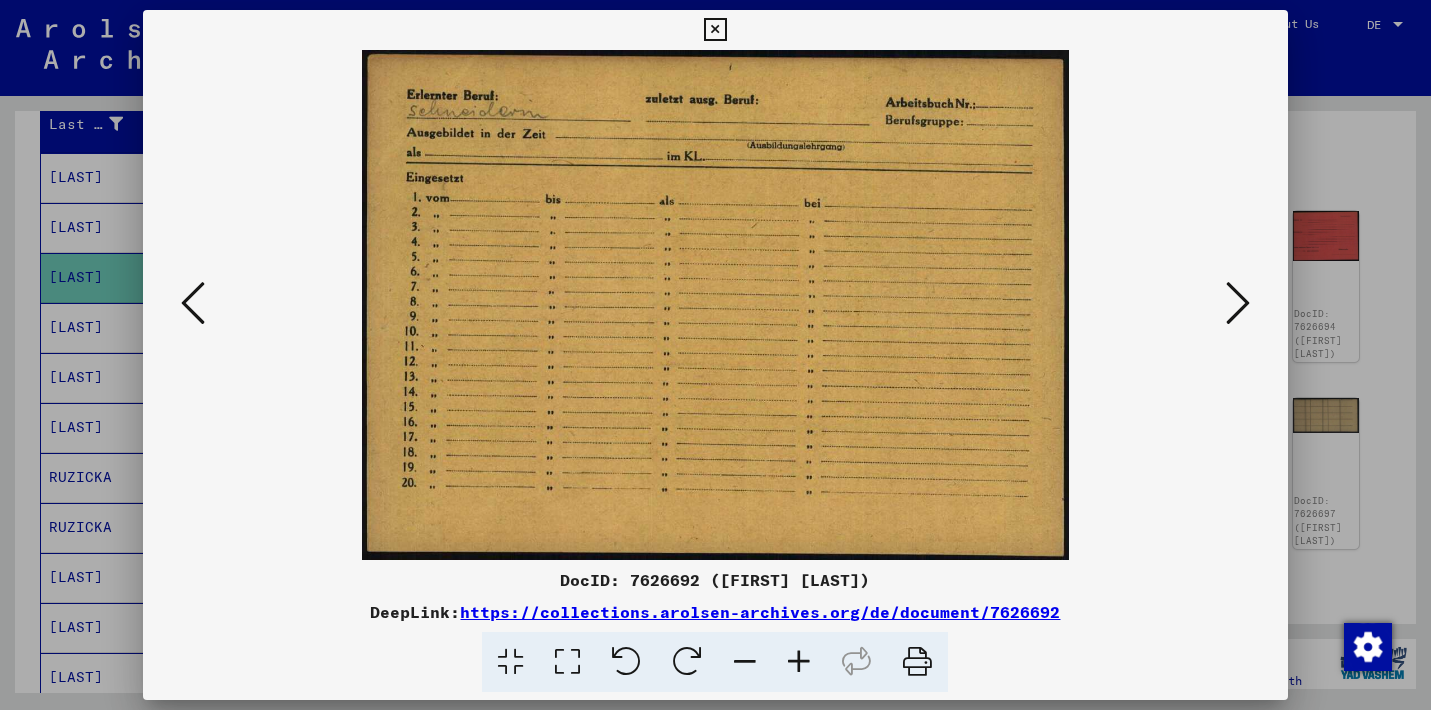 click at bounding box center (1238, 303) 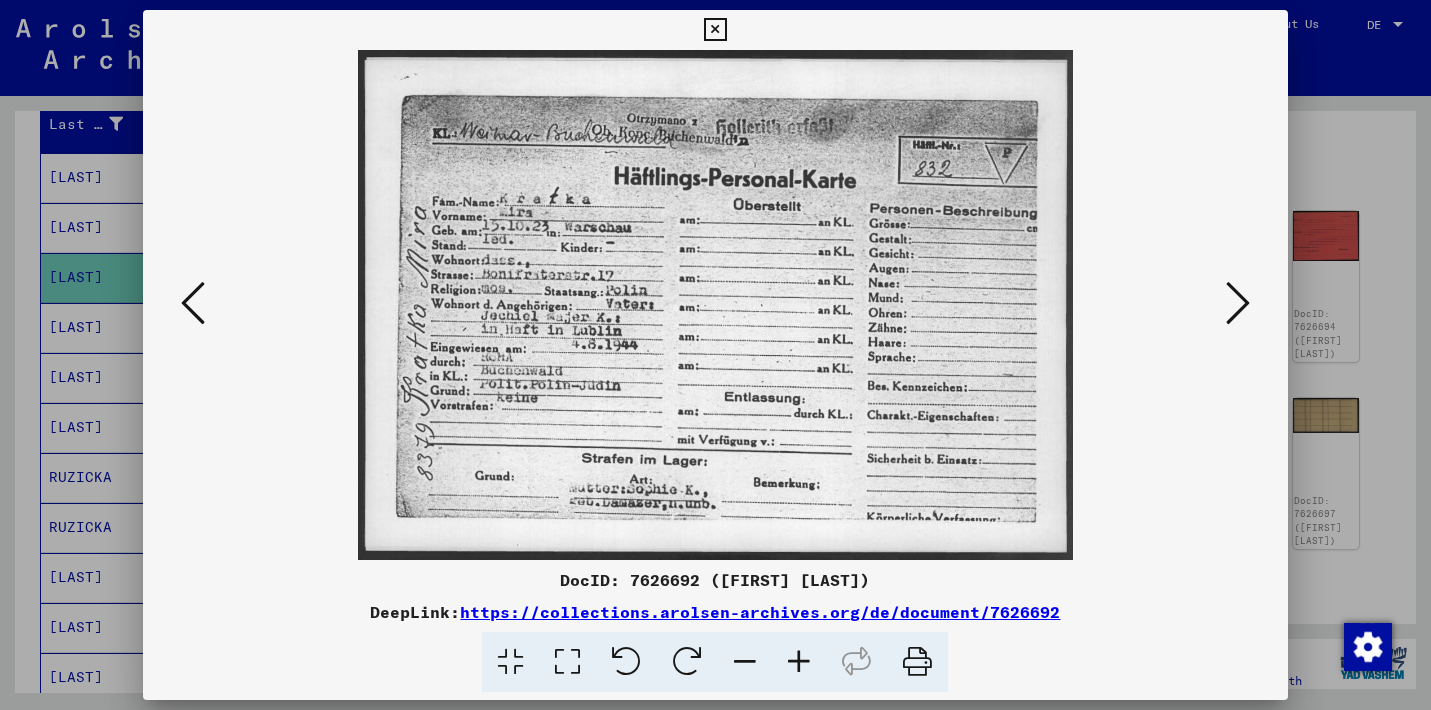 click at bounding box center [1238, 303] 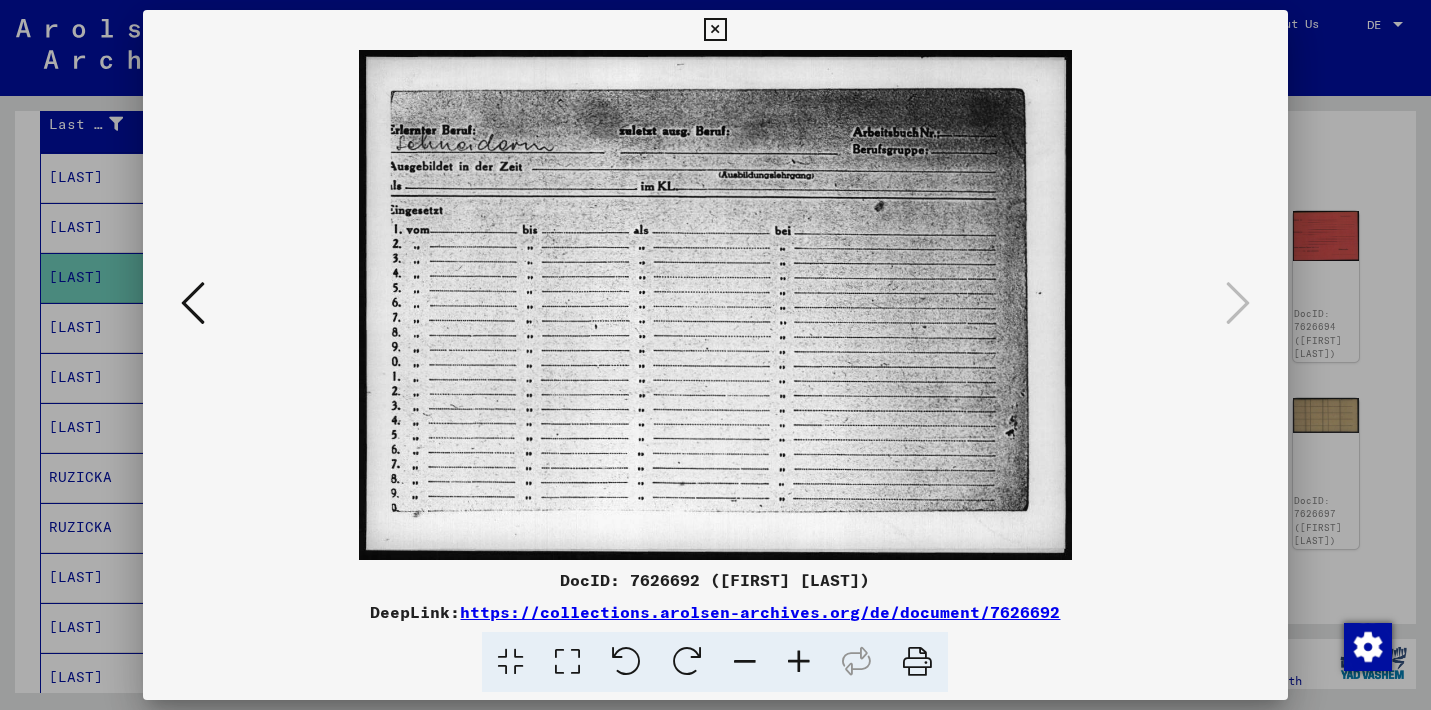 click at bounding box center (715, 30) 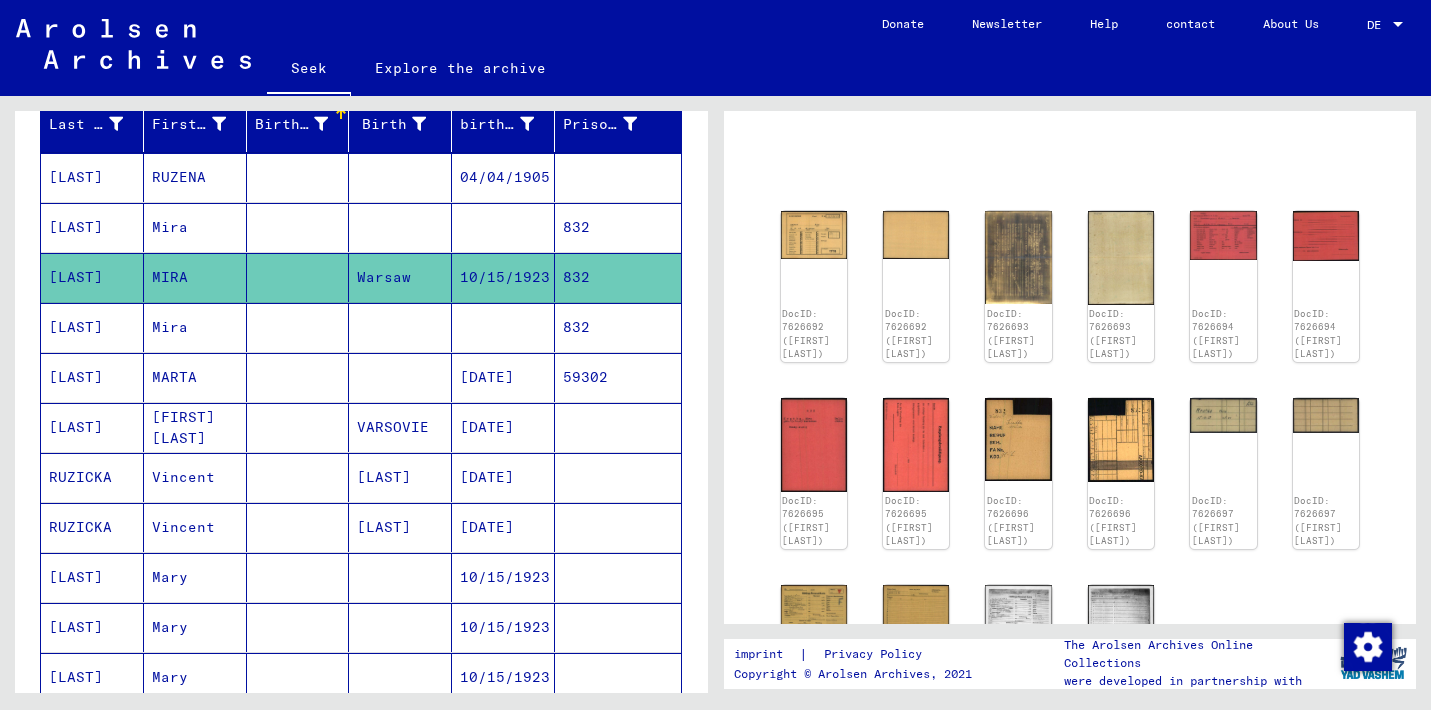 click on "Mira" at bounding box center (174, 377) 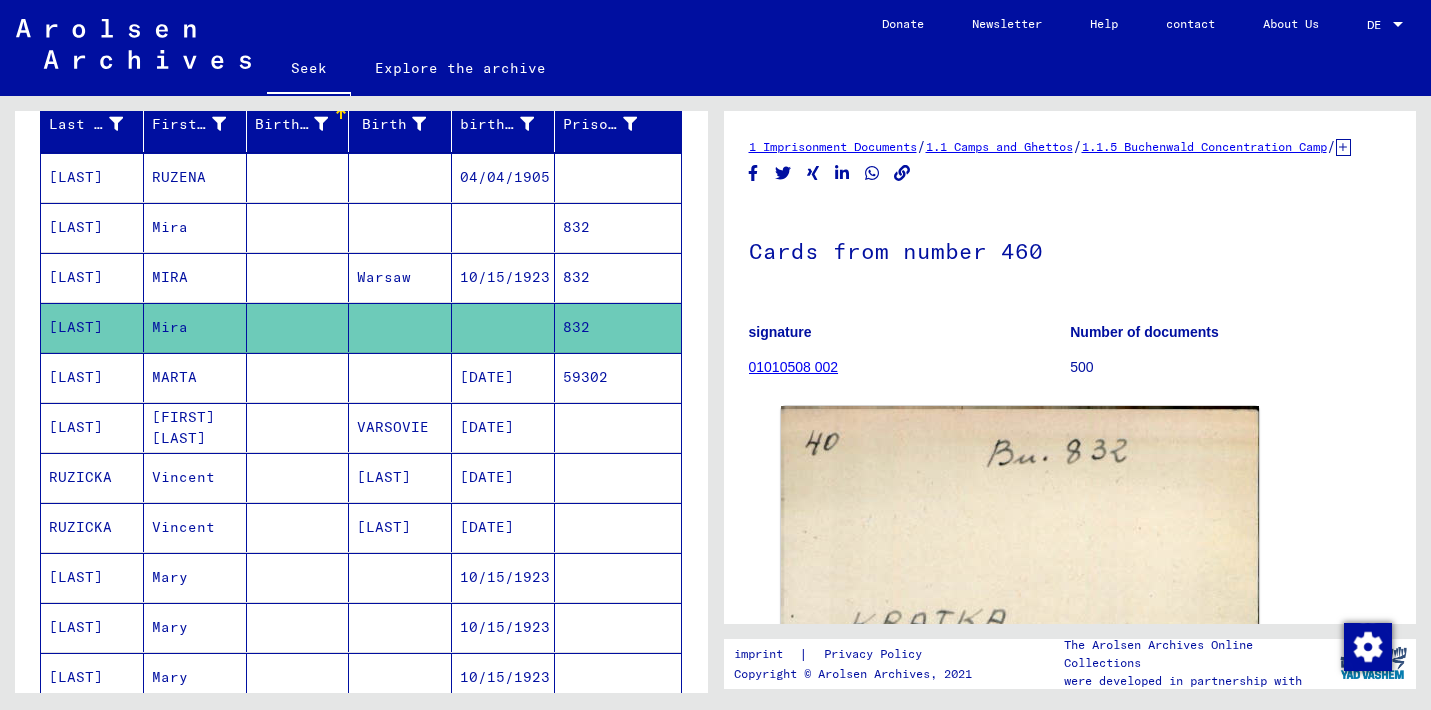 scroll, scrollTop: 0, scrollLeft: 0, axis: both 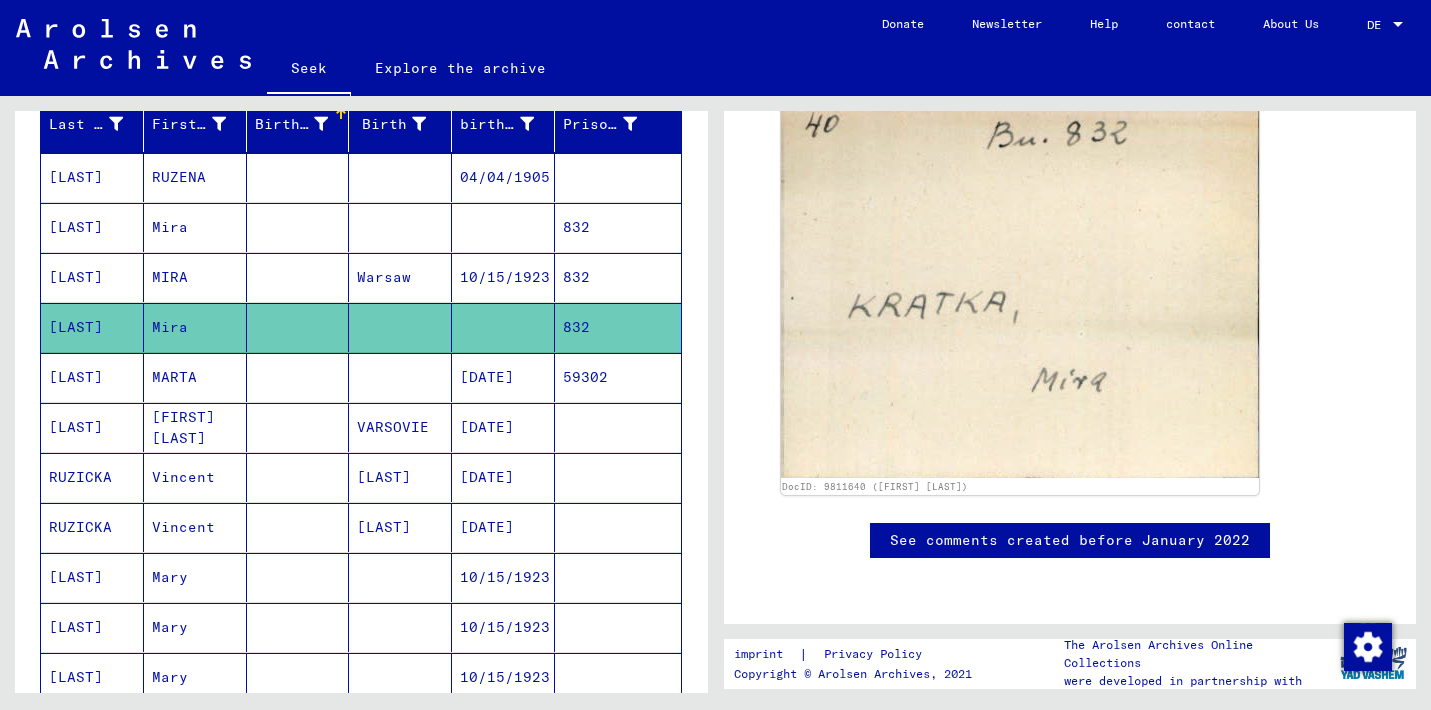 click at bounding box center [400, 427] 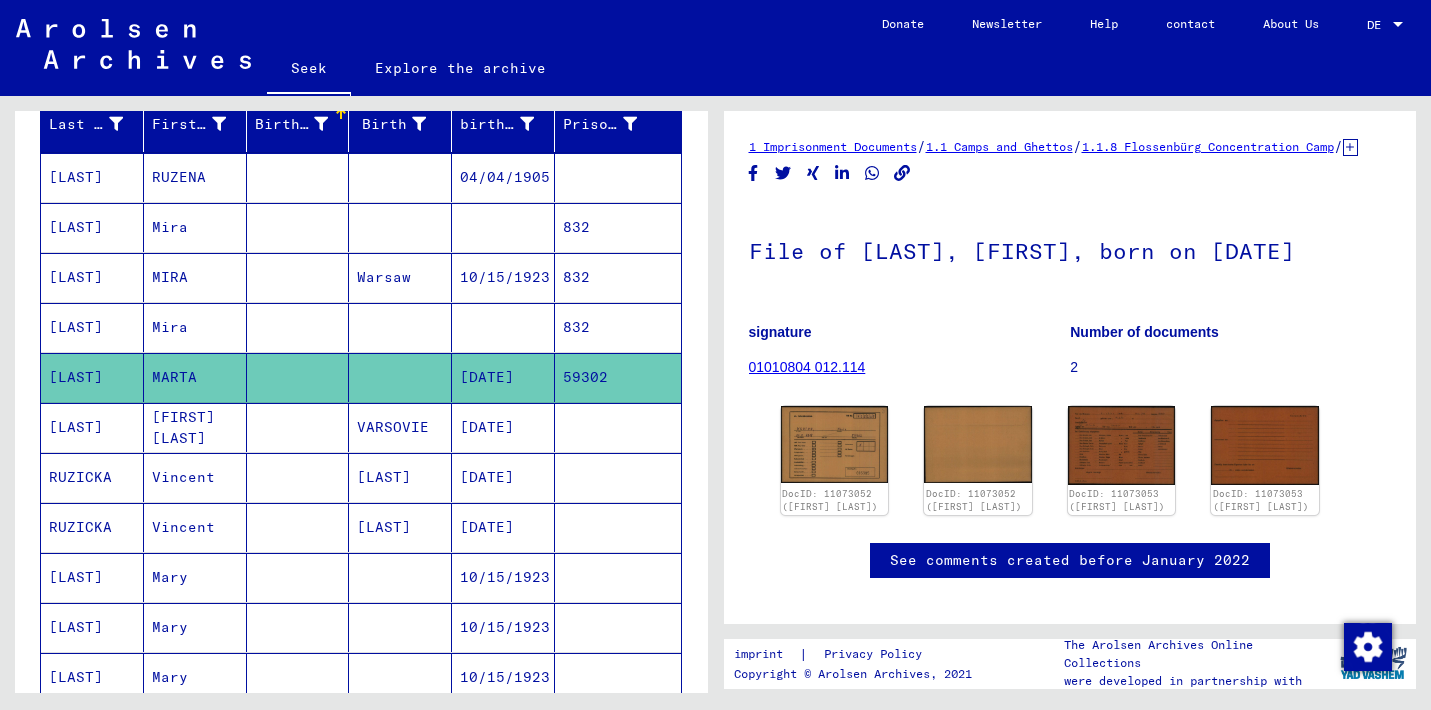 scroll, scrollTop: 0, scrollLeft: 0, axis: both 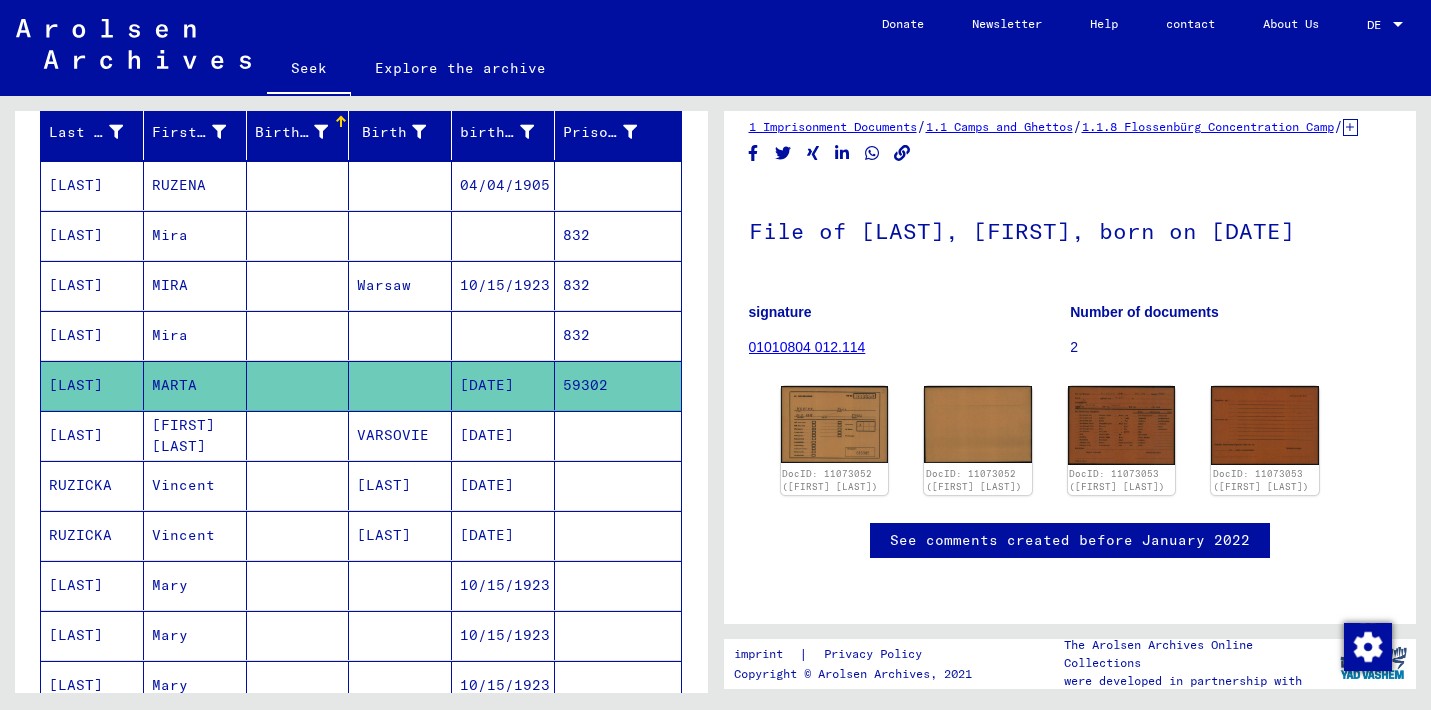 click at bounding box center (298, 485) 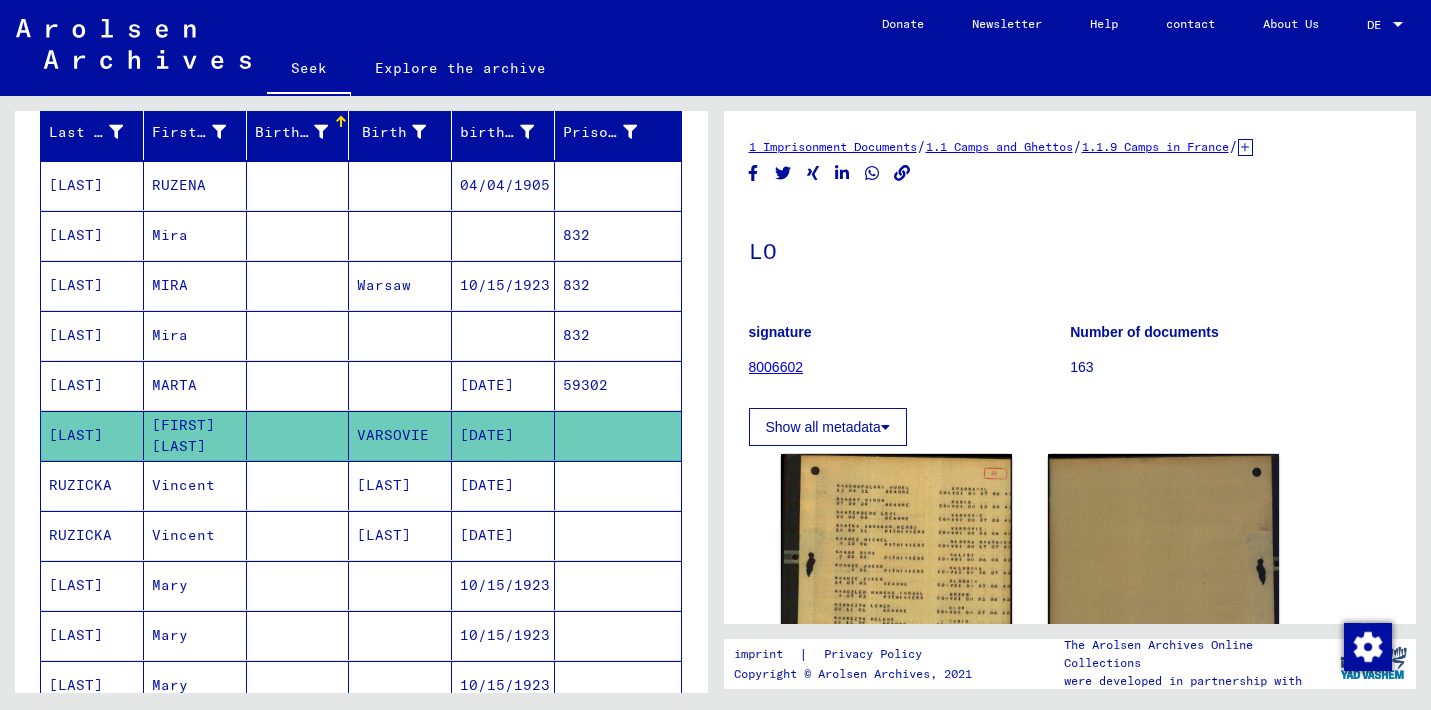 scroll, scrollTop: 0, scrollLeft: 0, axis: both 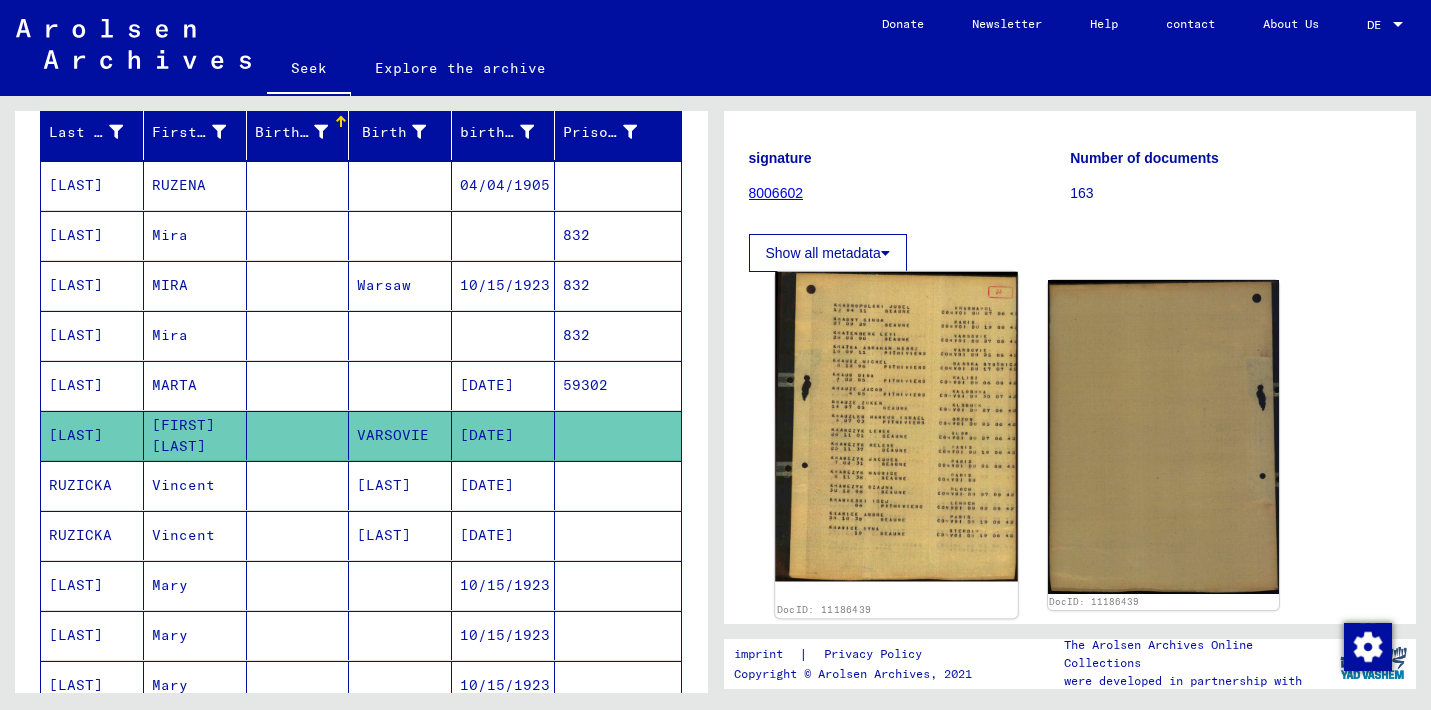 click 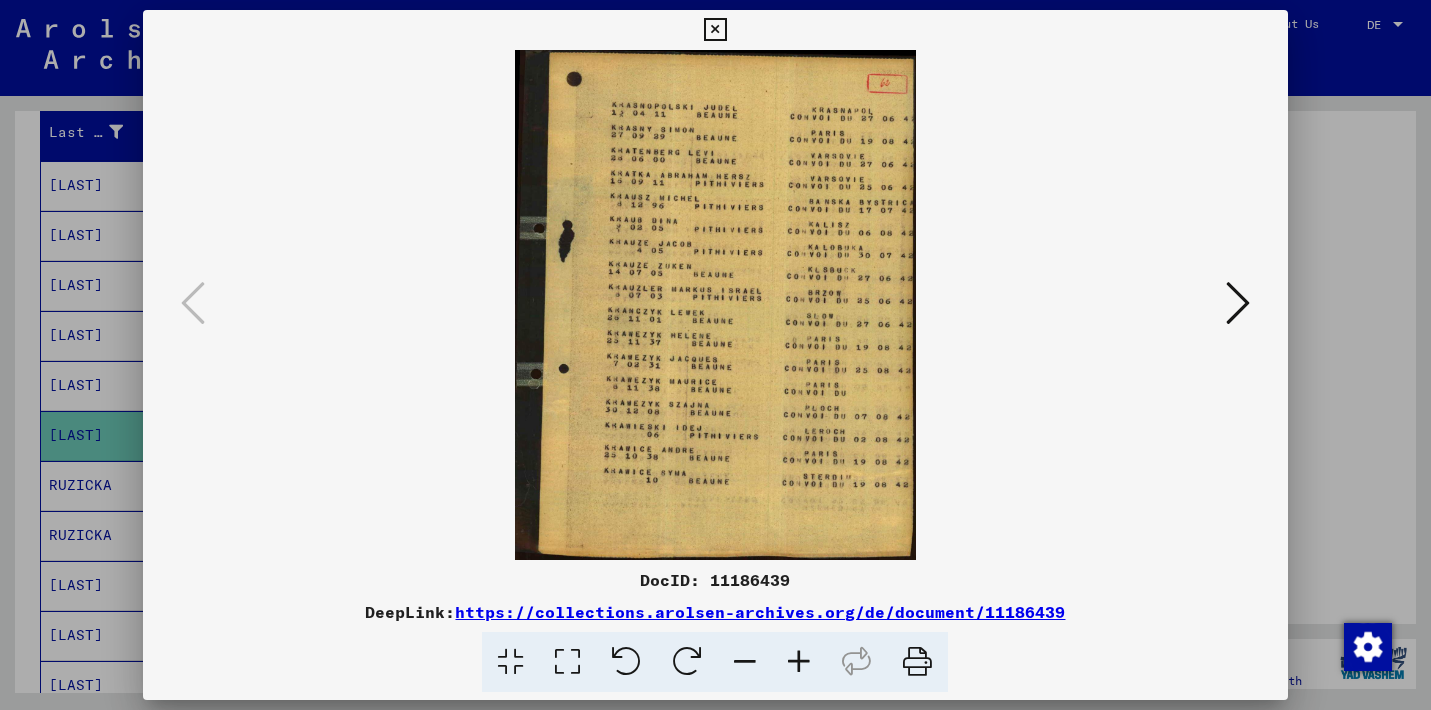 click at bounding box center (715, 305) 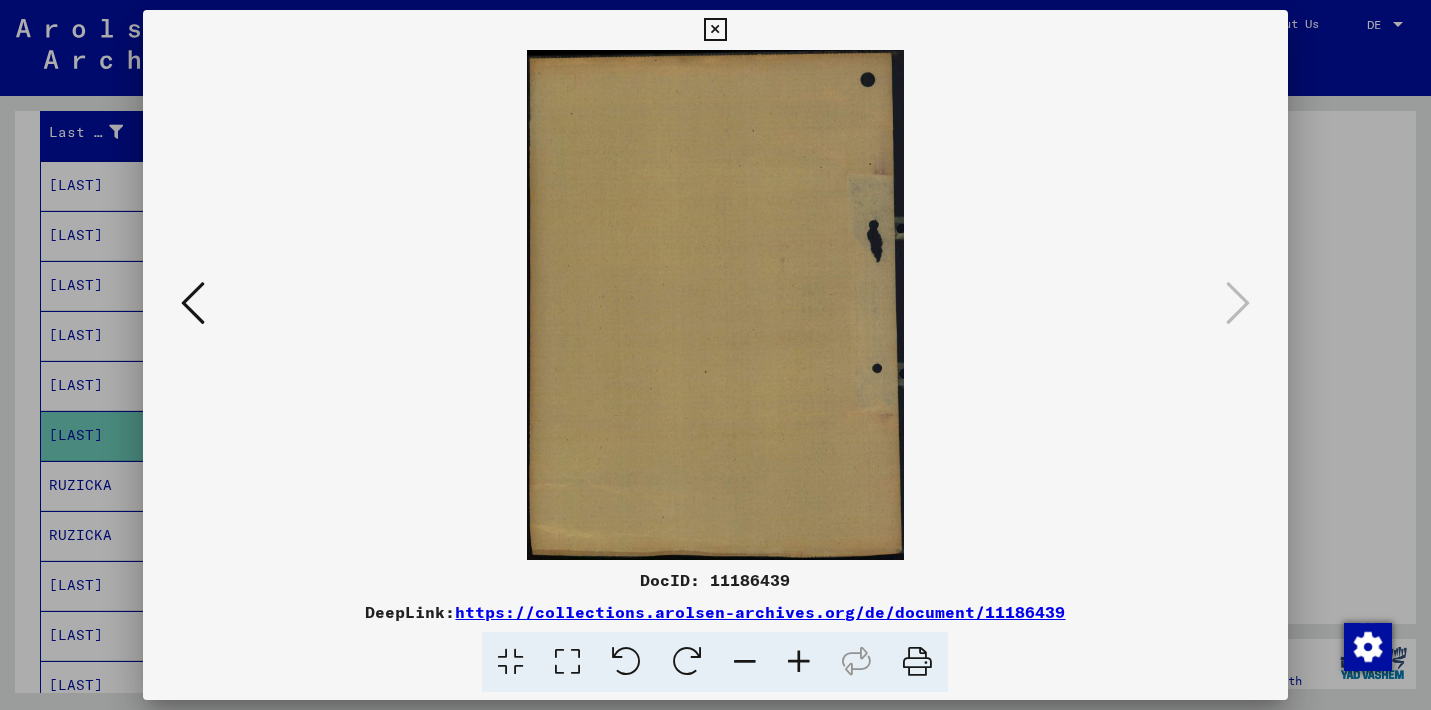 click at bounding box center (715, 30) 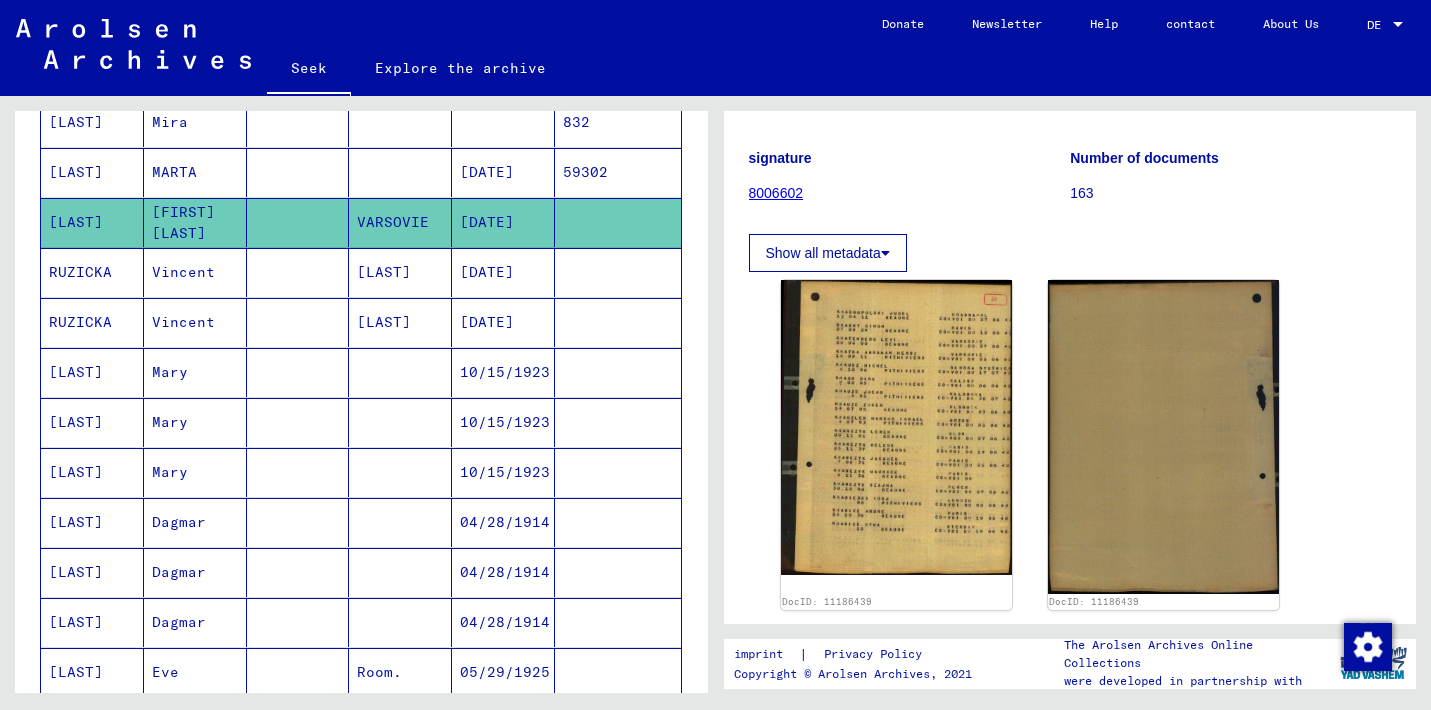 scroll, scrollTop: 458, scrollLeft: 0, axis: vertical 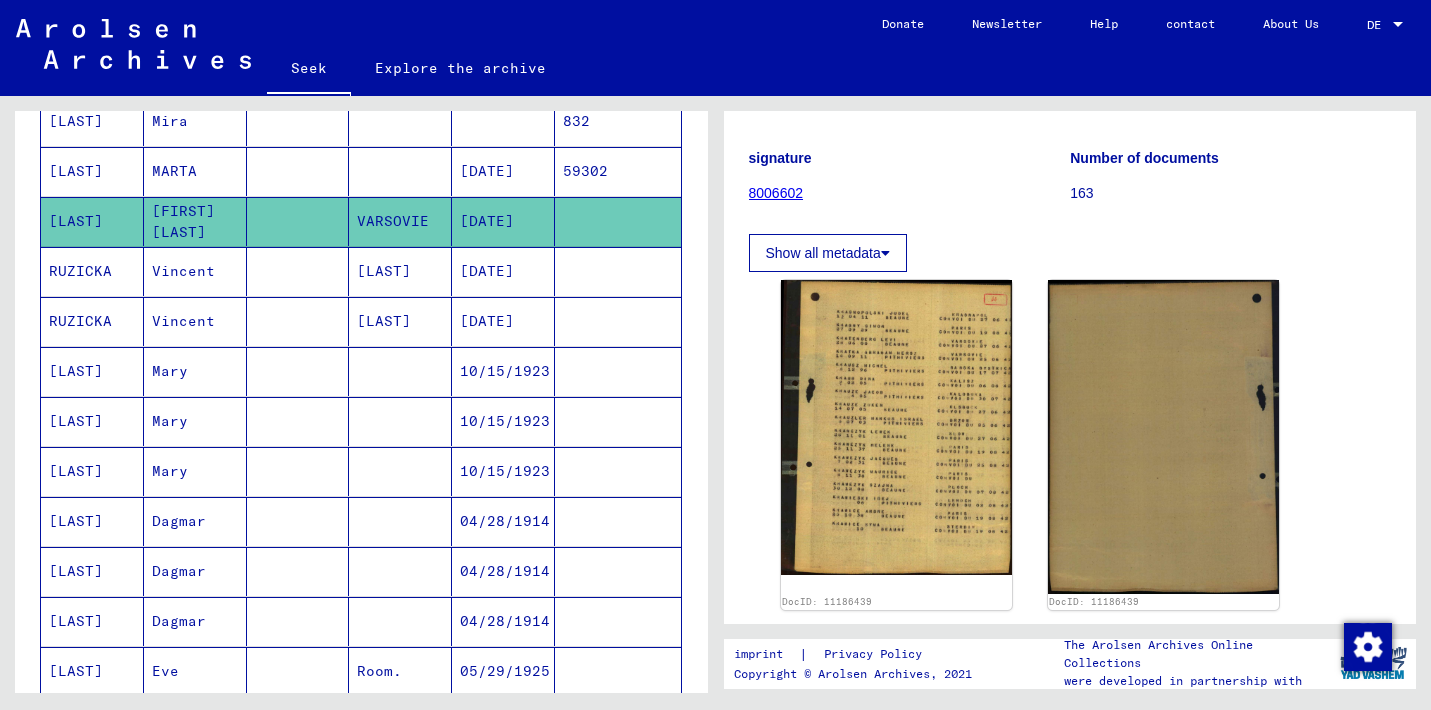 click at bounding box center (298, 421) 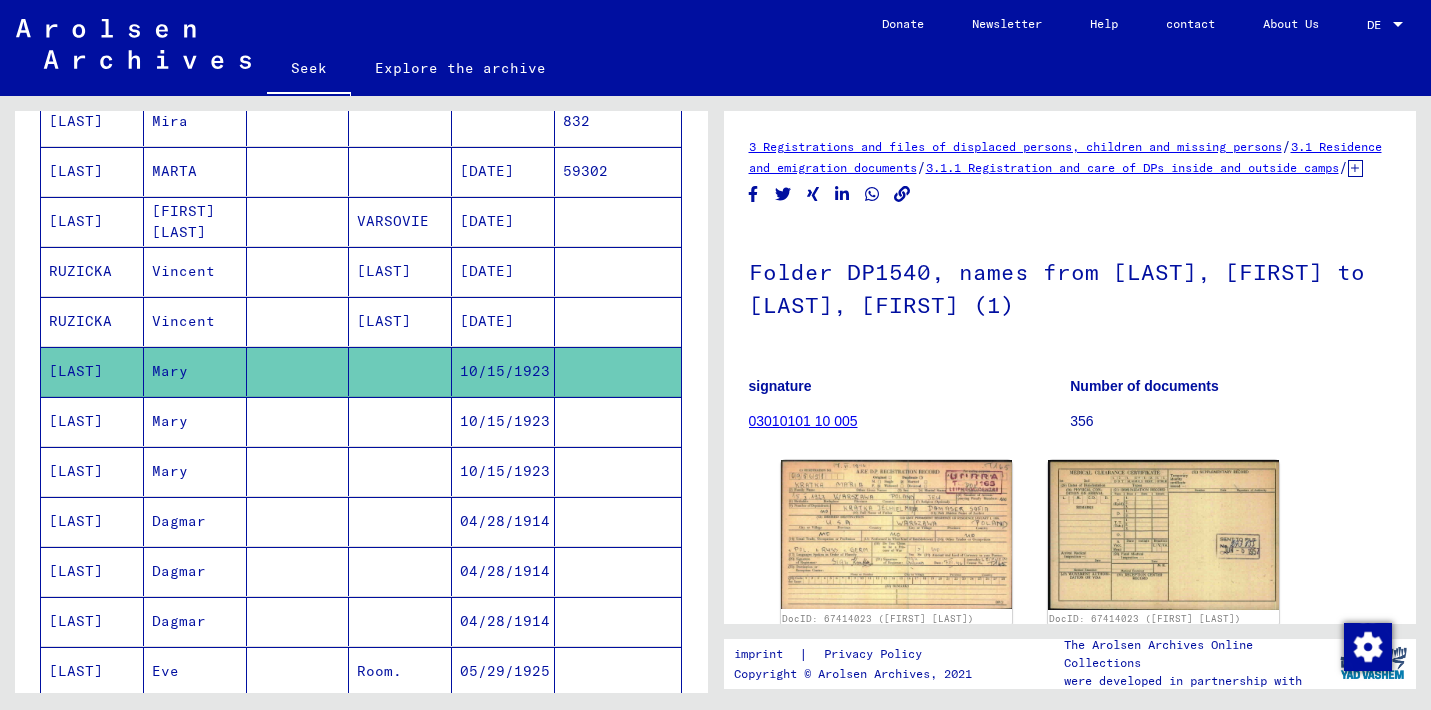 scroll, scrollTop: 0, scrollLeft: 0, axis: both 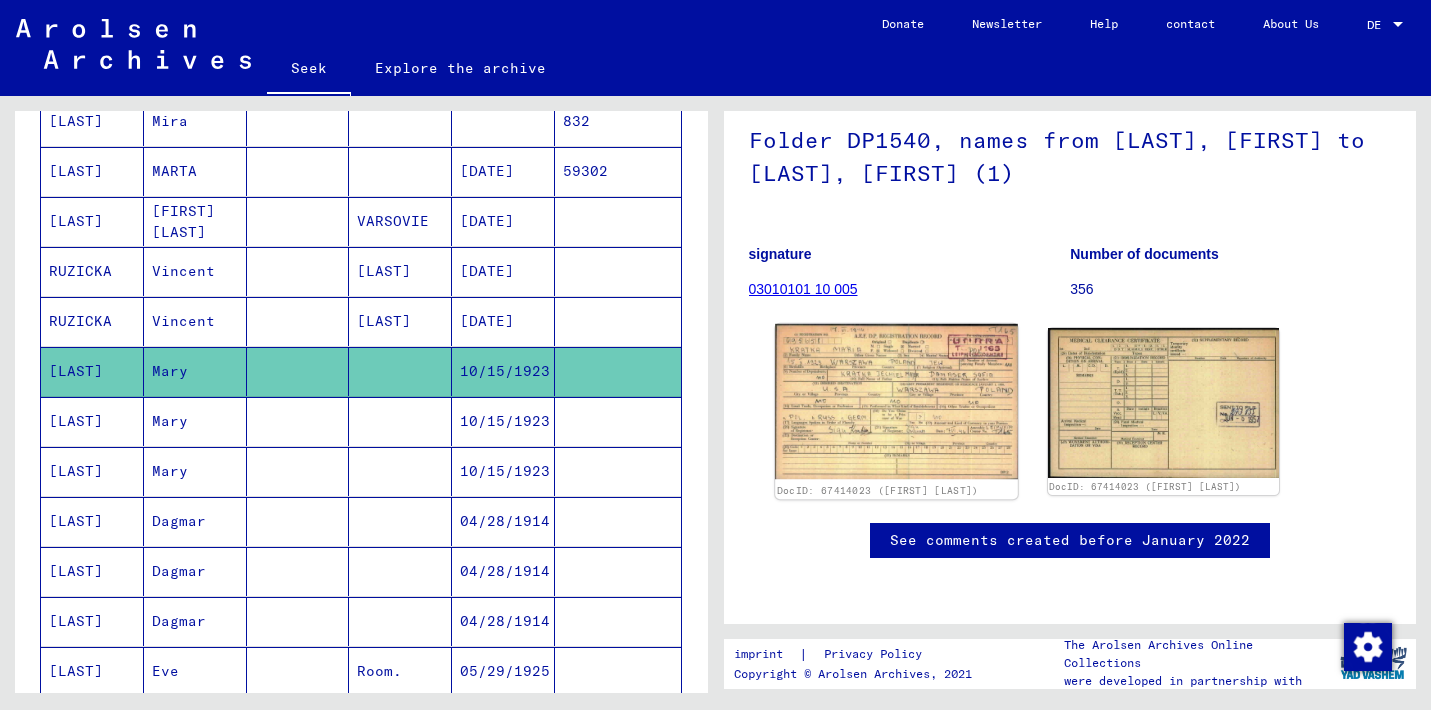 click 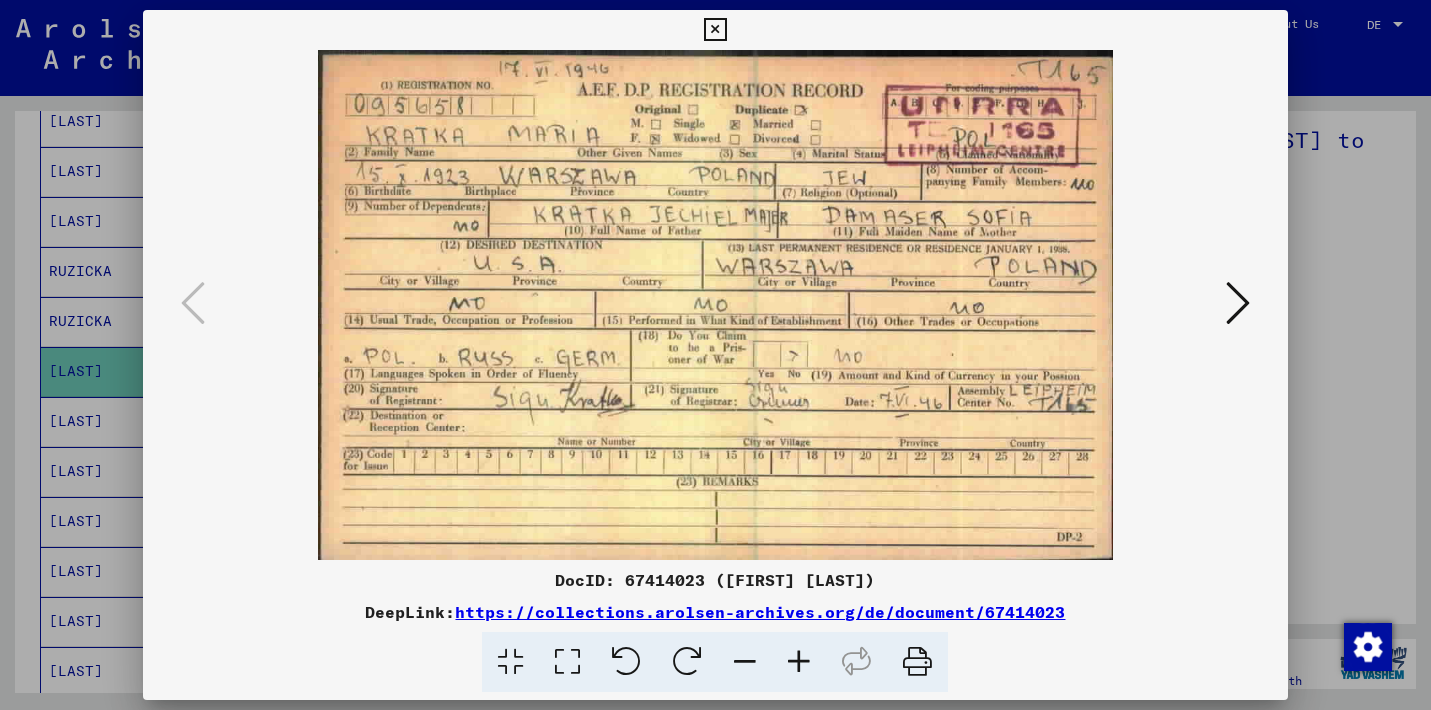 click at bounding box center (1238, 303) 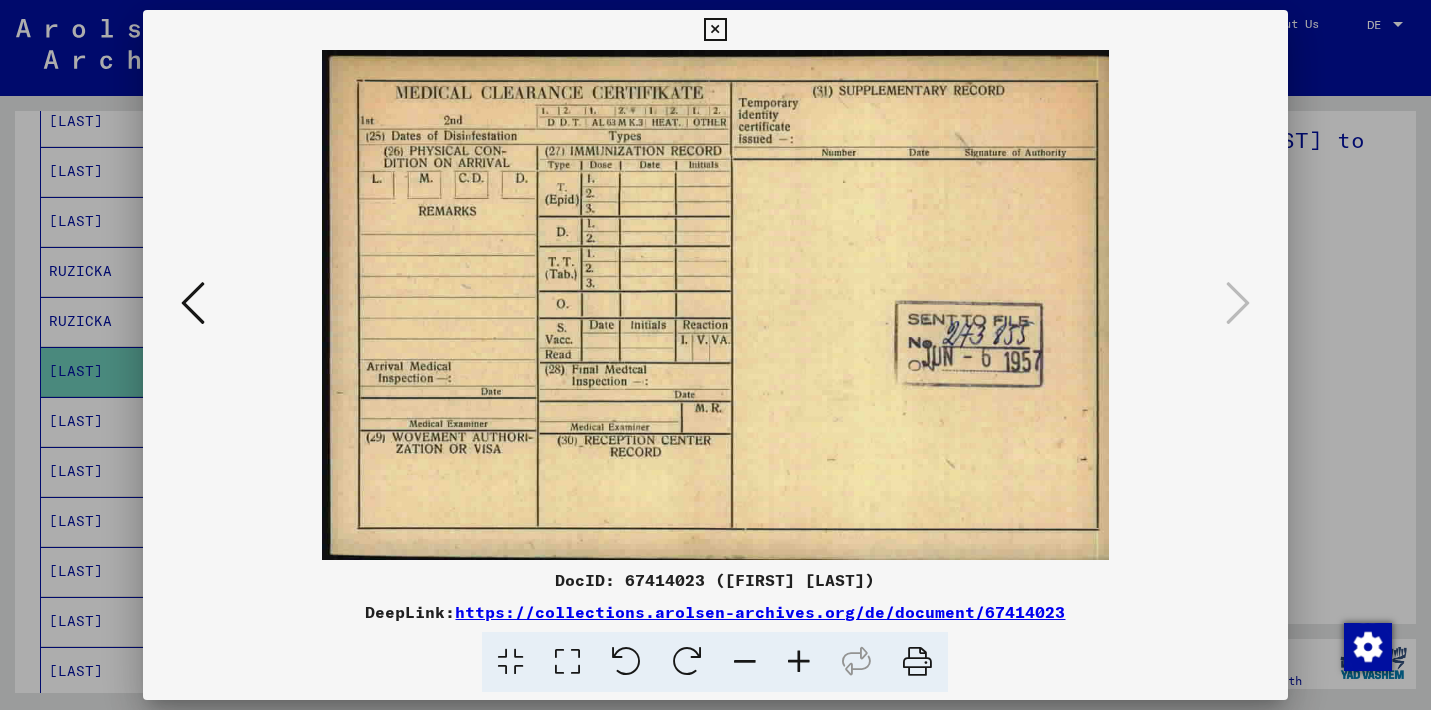 click at bounding box center [193, 303] 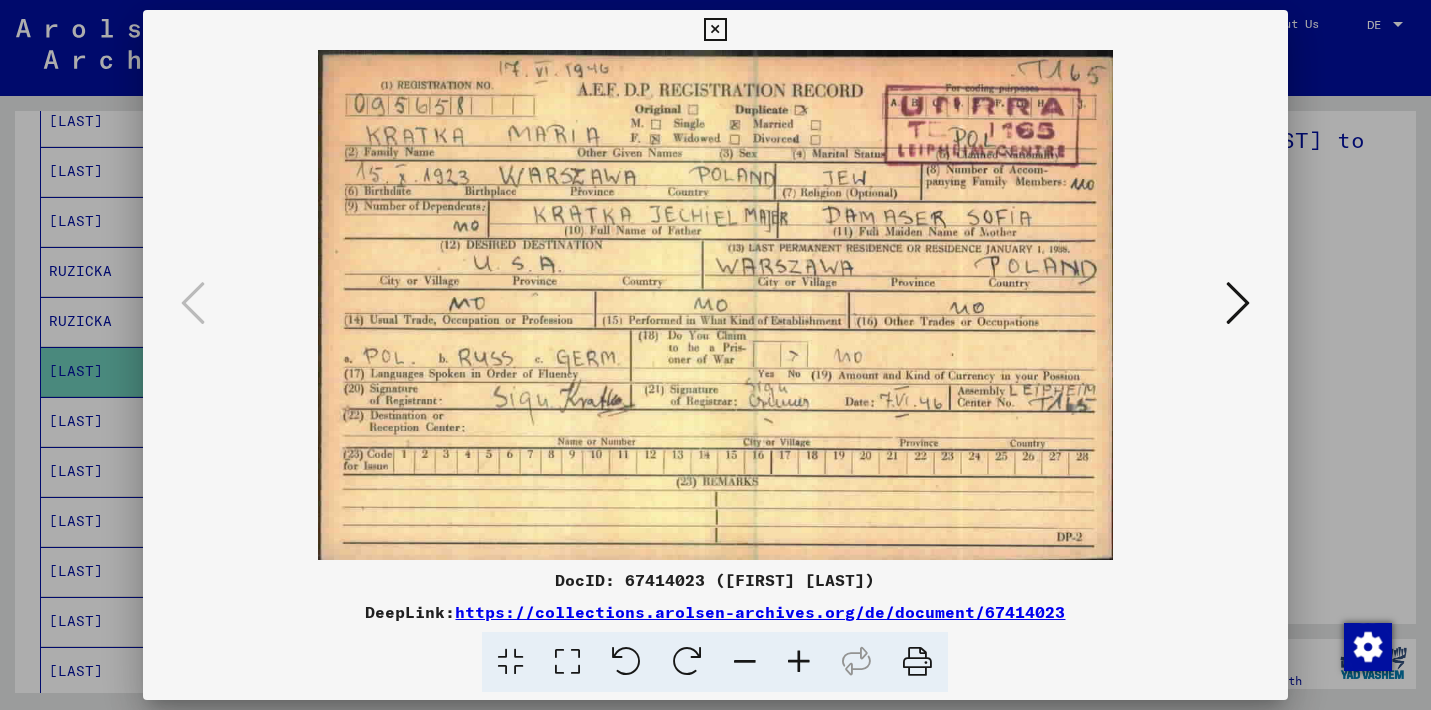 click at bounding box center [715, 355] 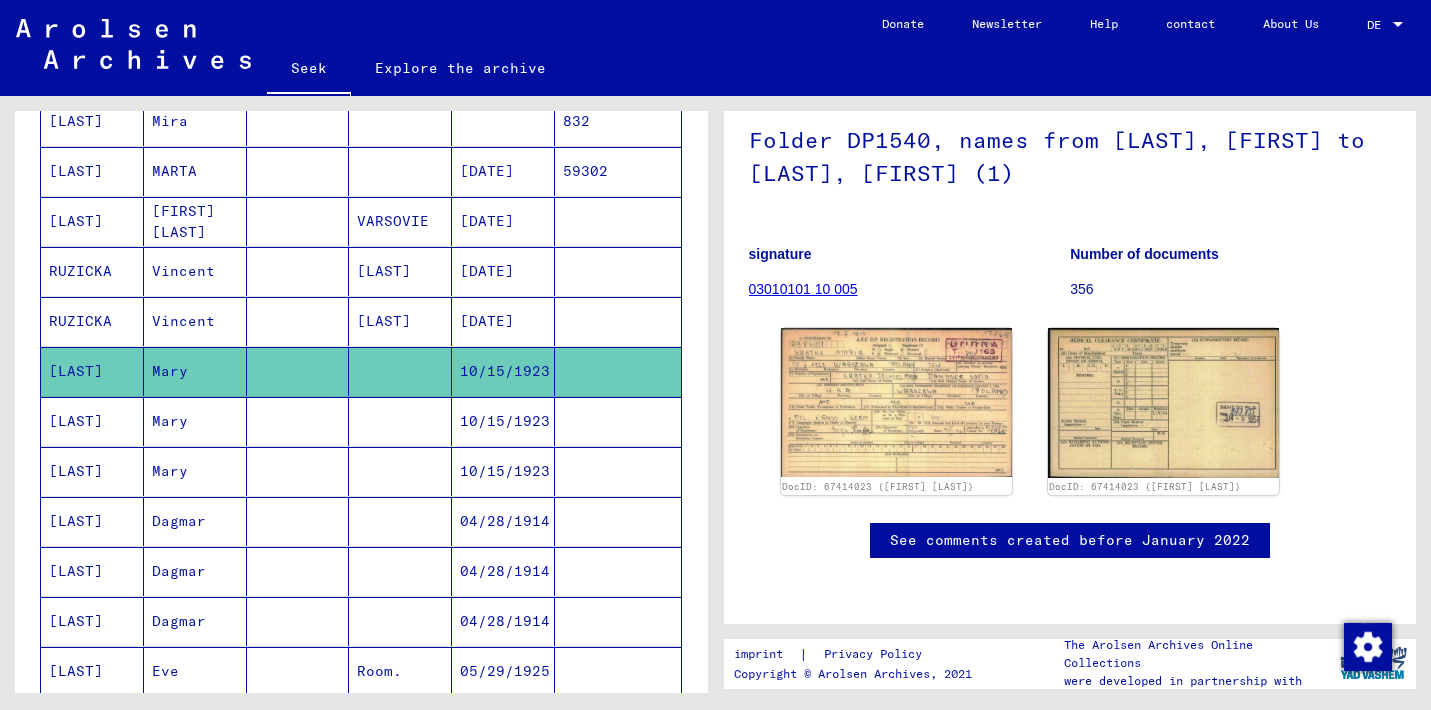 click at bounding box center (400, 471) 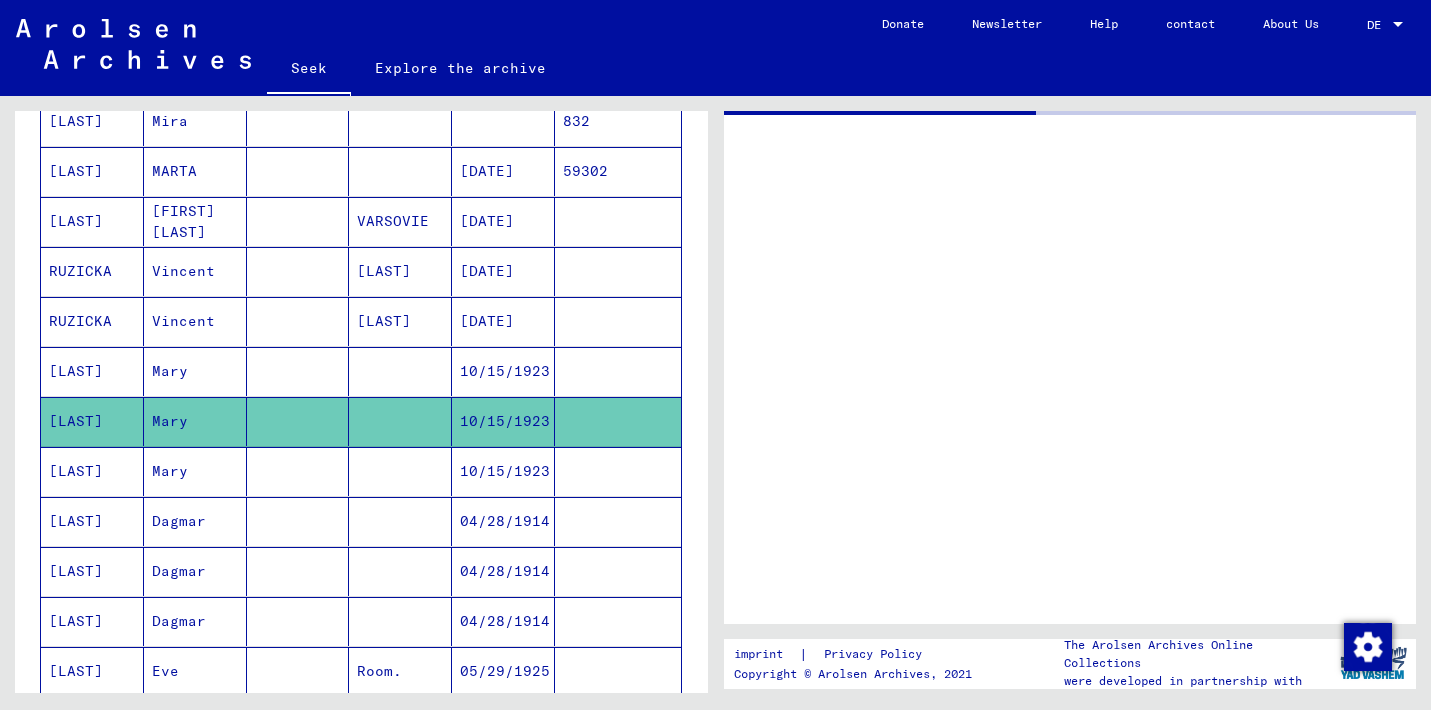 scroll, scrollTop: 0, scrollLeft: 0, axis: both 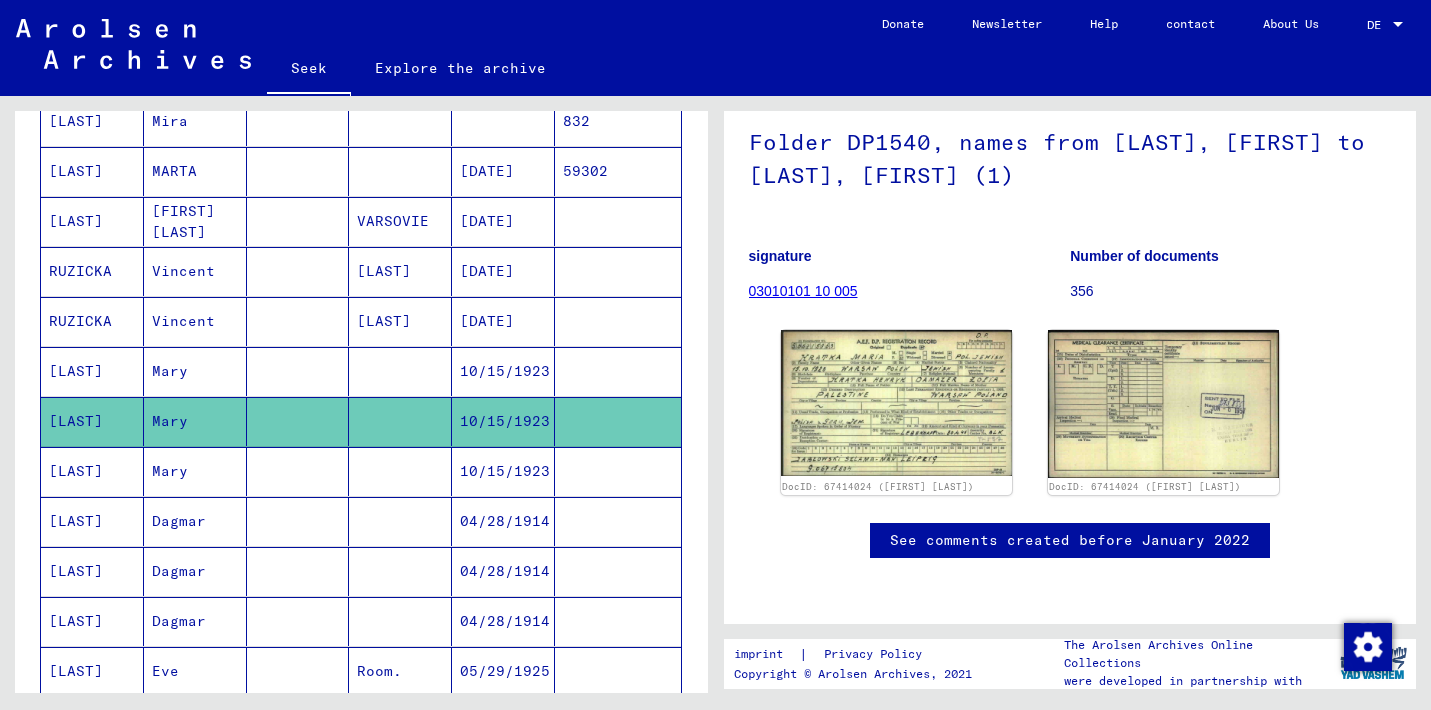 click at bounding box center [618, 521] 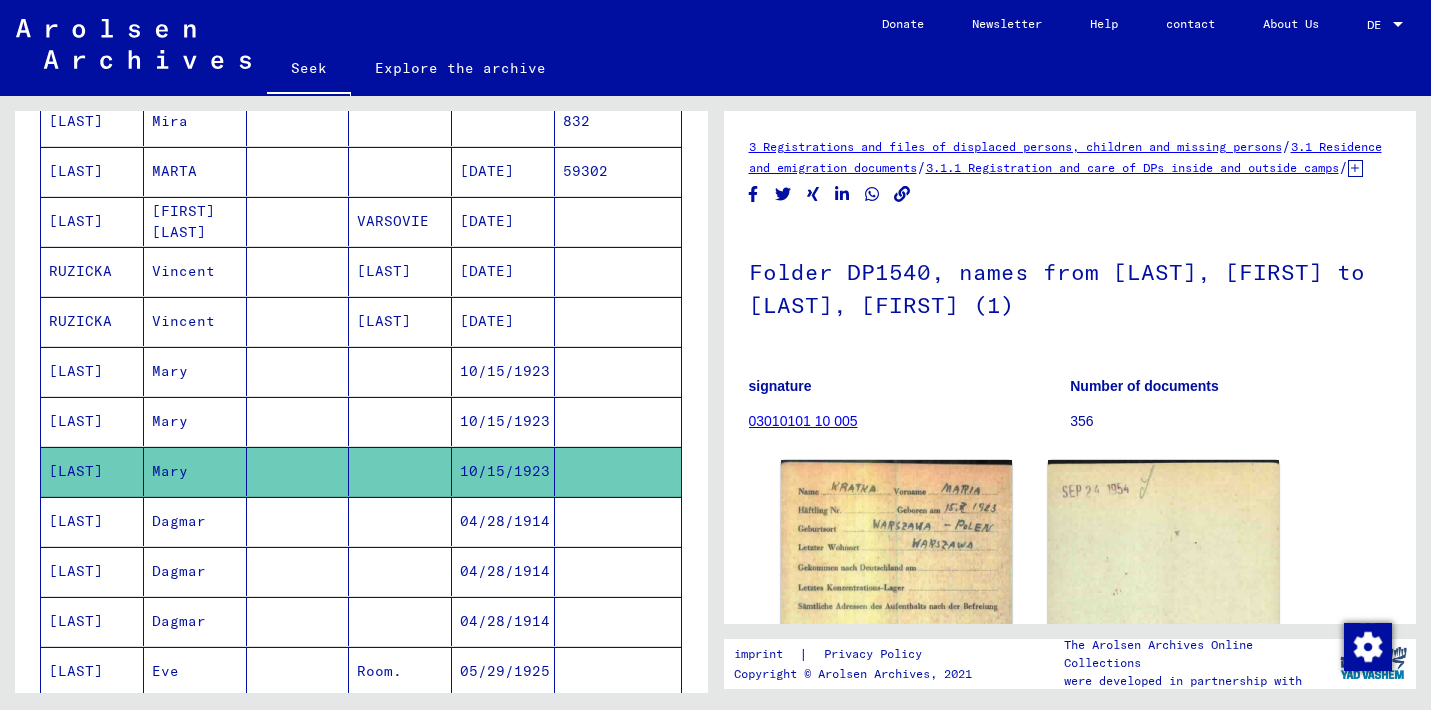 scroll, scrollTop: 0, scrollLeft: 0, axis: both 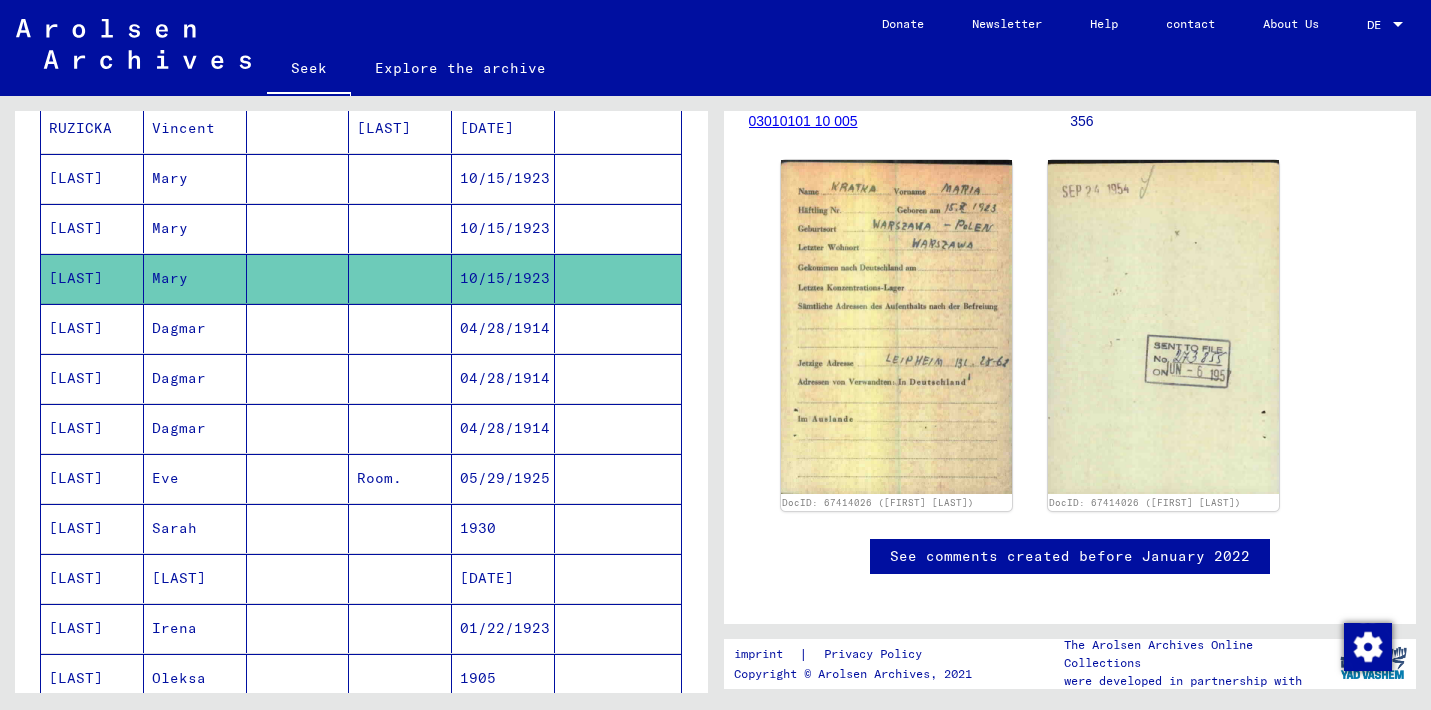 click at bounding box center [400, 378] 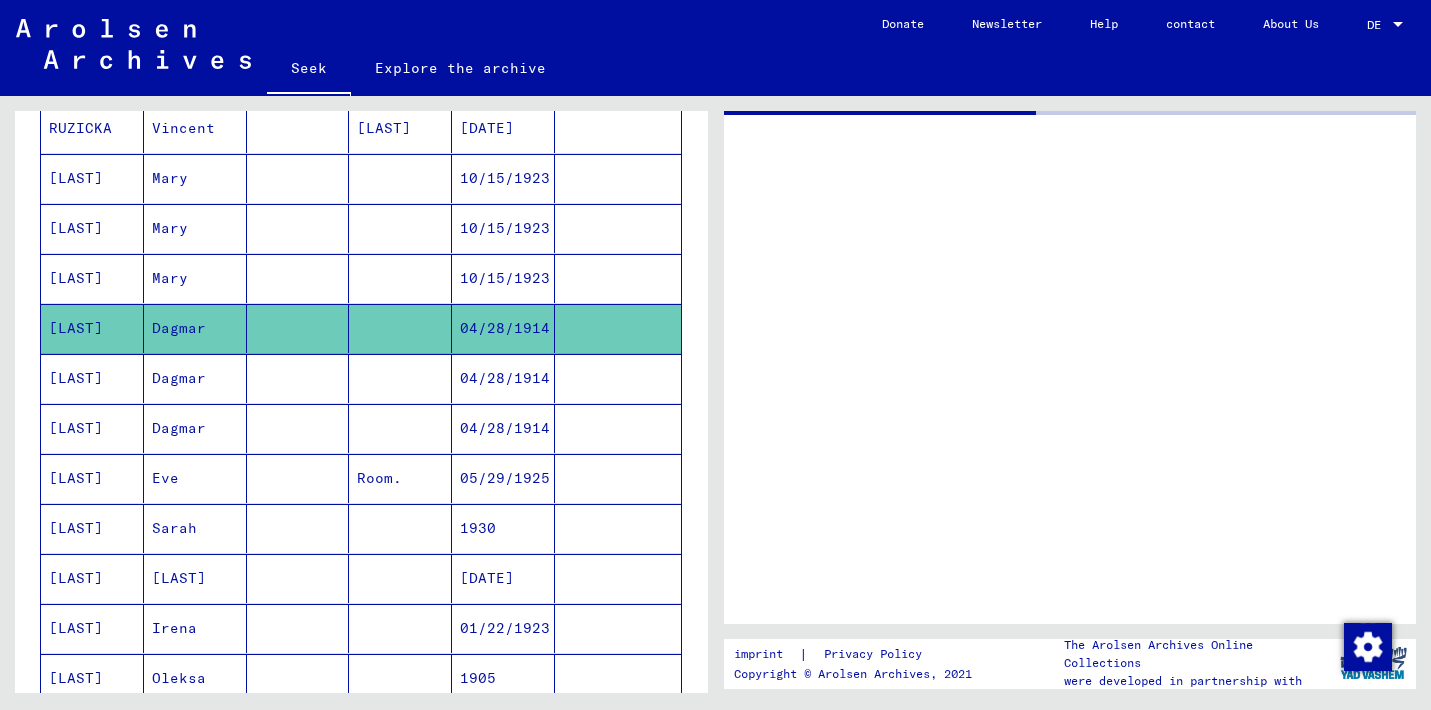 scroll, scrollTop: 0, scrollLeft: 0, axis: both 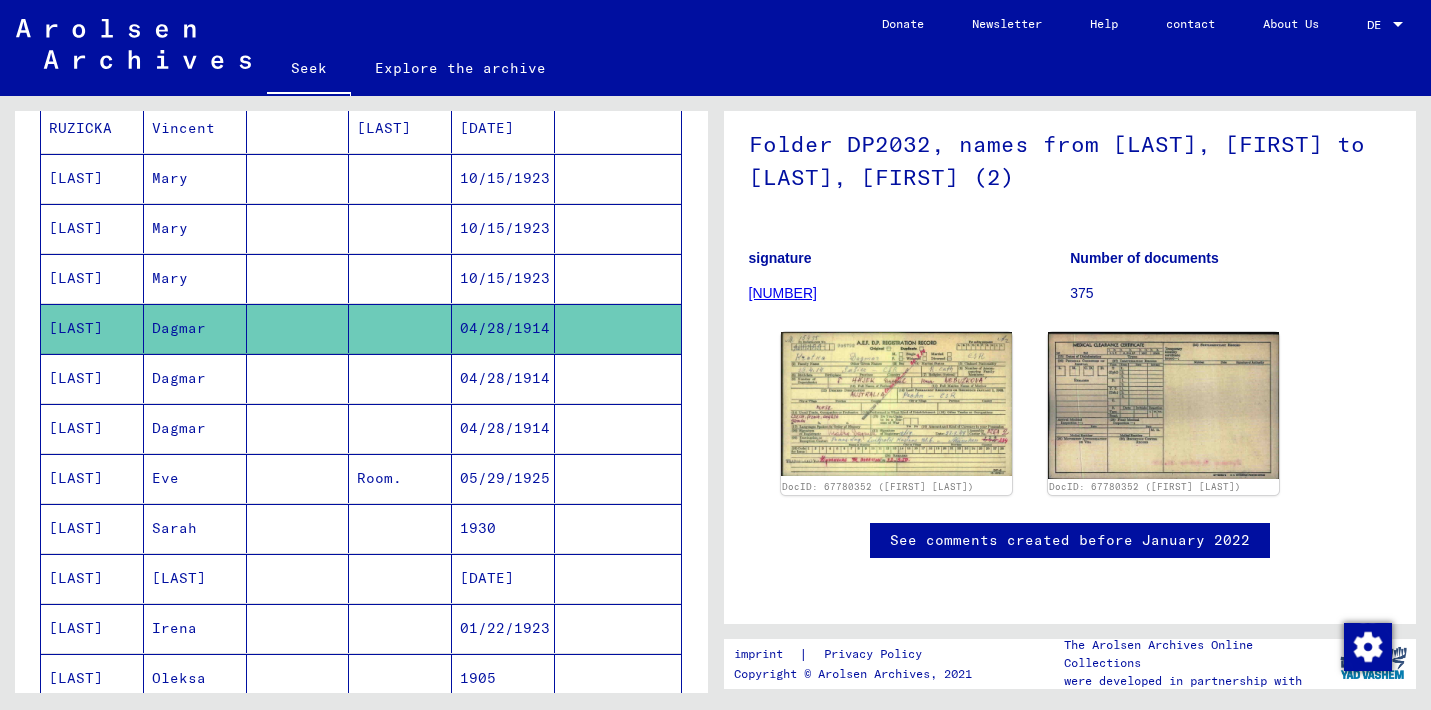 click on "04/28/1914" at bounding box center (505, 428) 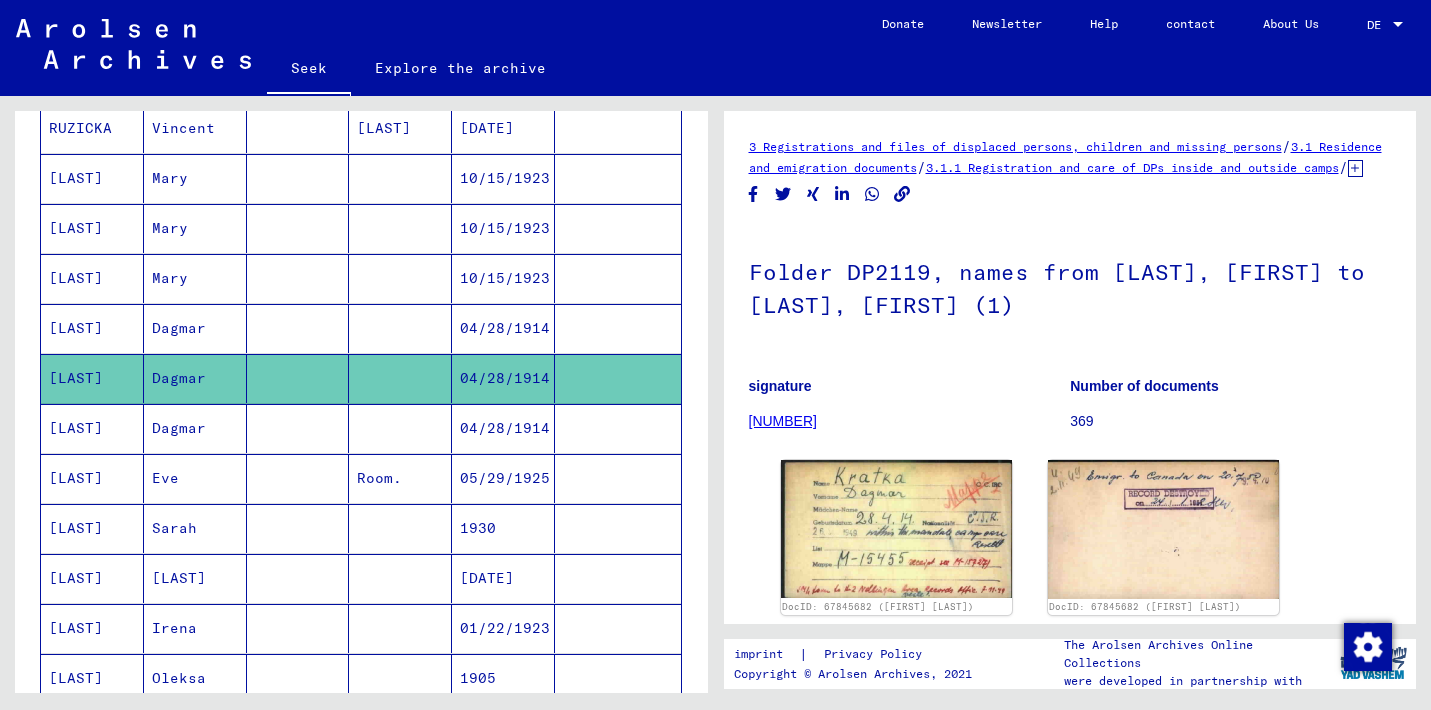 scroll, scrollTop: 0, scrollLeft: 0, axis: both 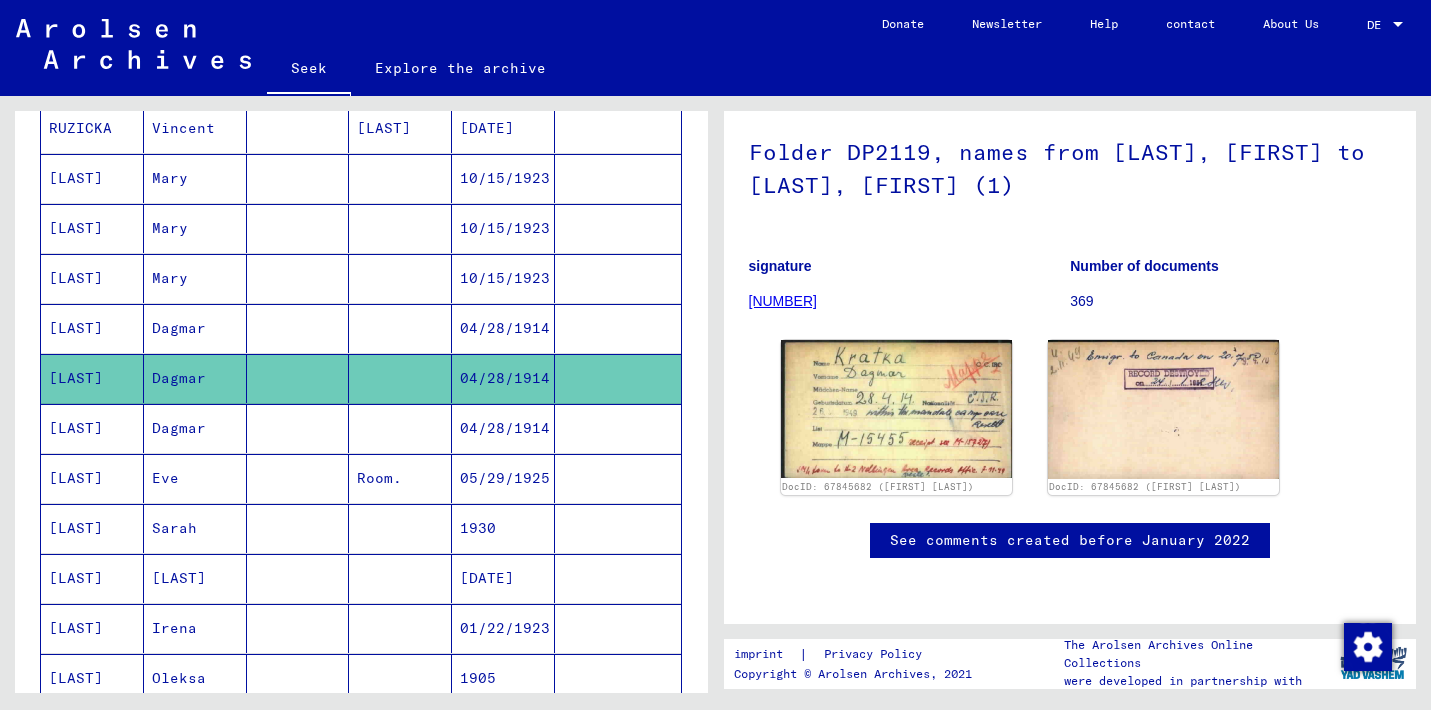 click on "04/28/1914" at bounding box center [505, 478] 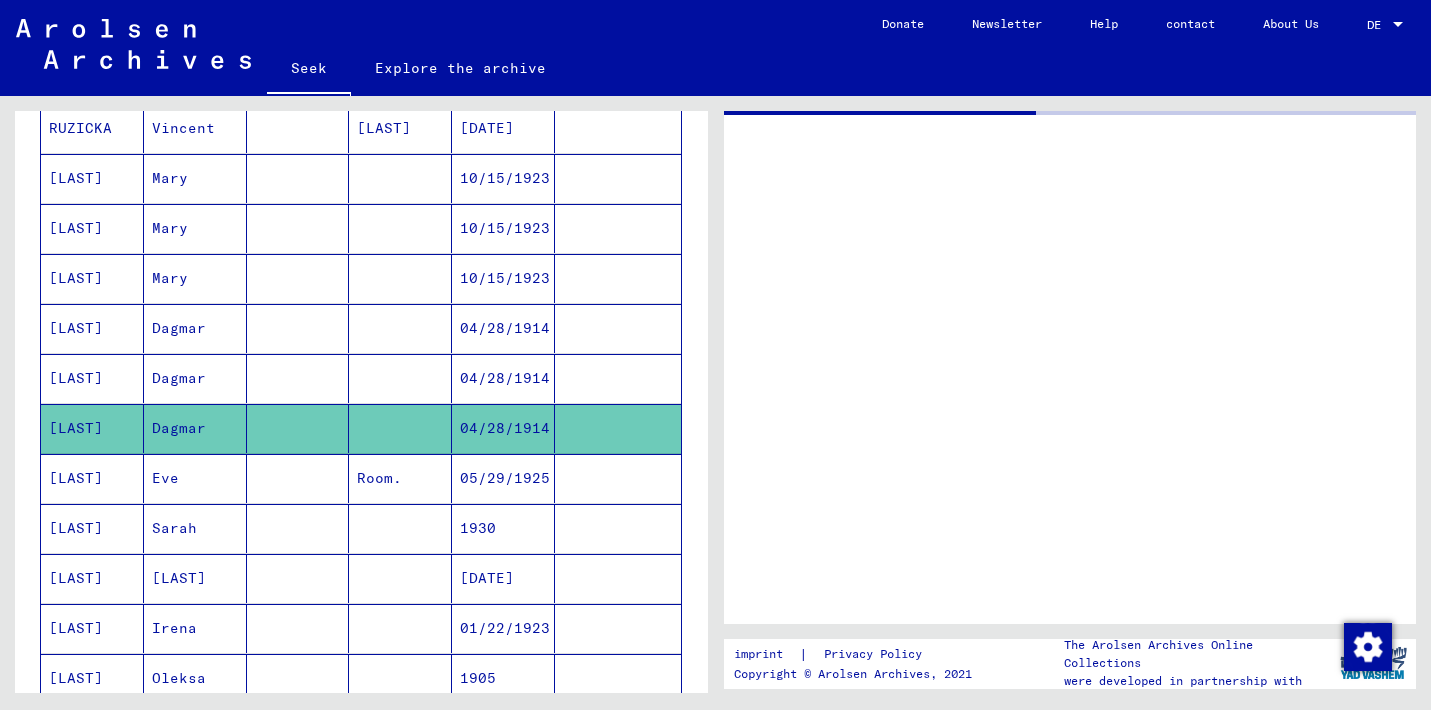 scroll, scrollTop: 0, scrollLeft: 0, axis: both 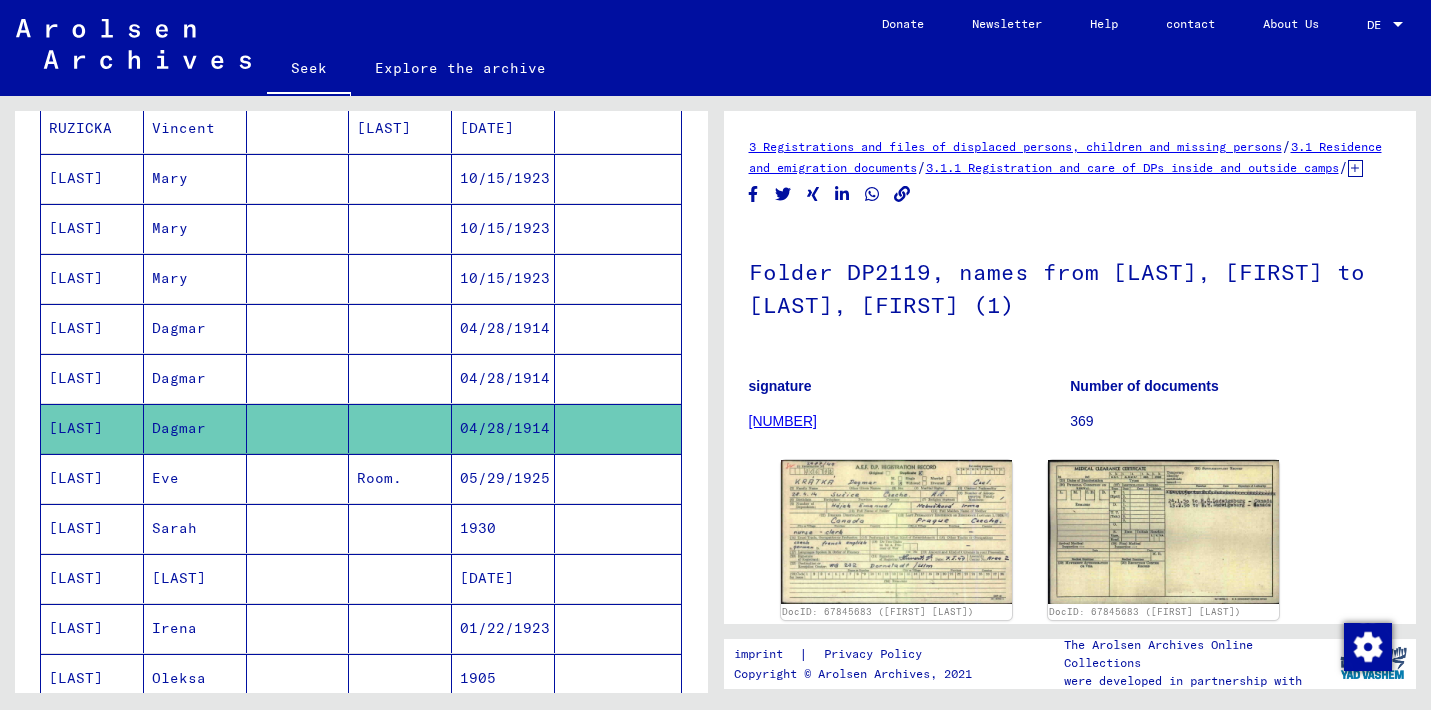 click at bounding box center [618, 528] 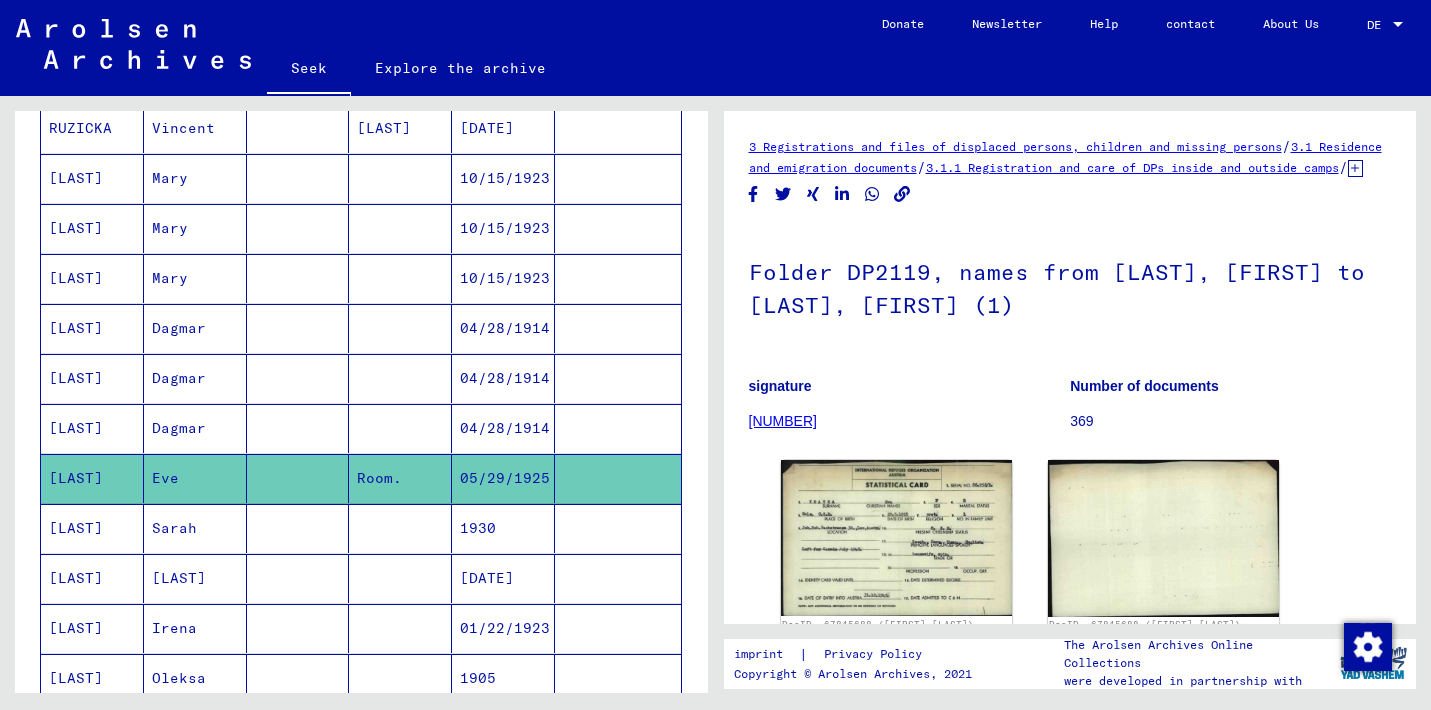 scroll, scrollTop: 0, scrollLeft: 0, axis: both 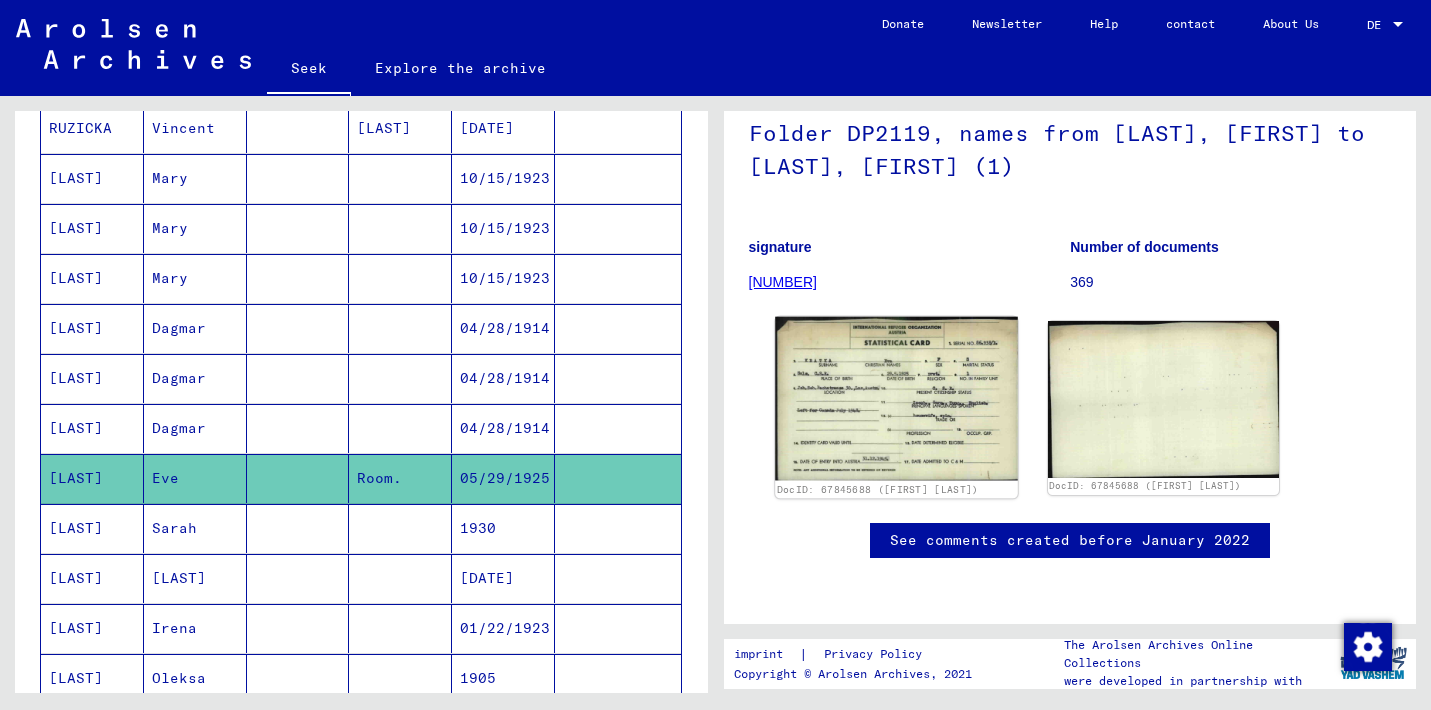click 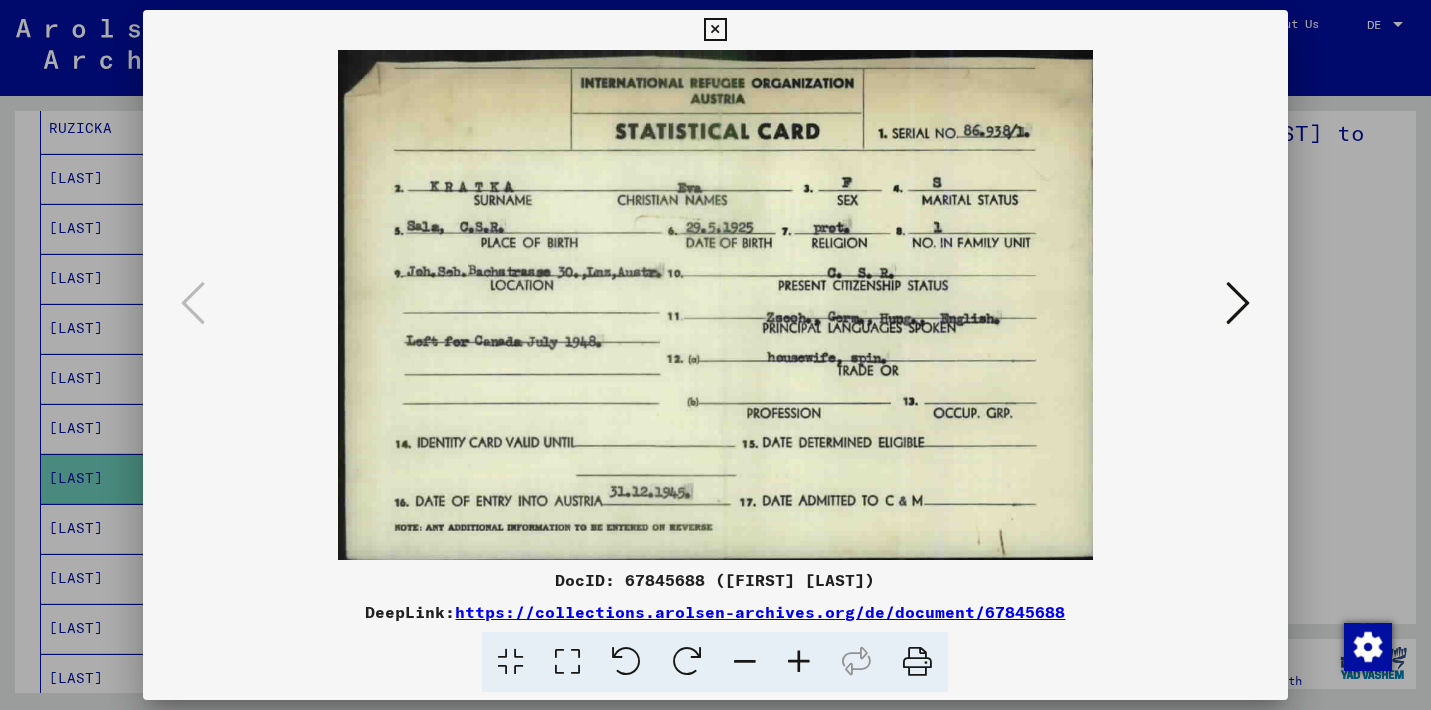 click at bounding box center [1238, 303] 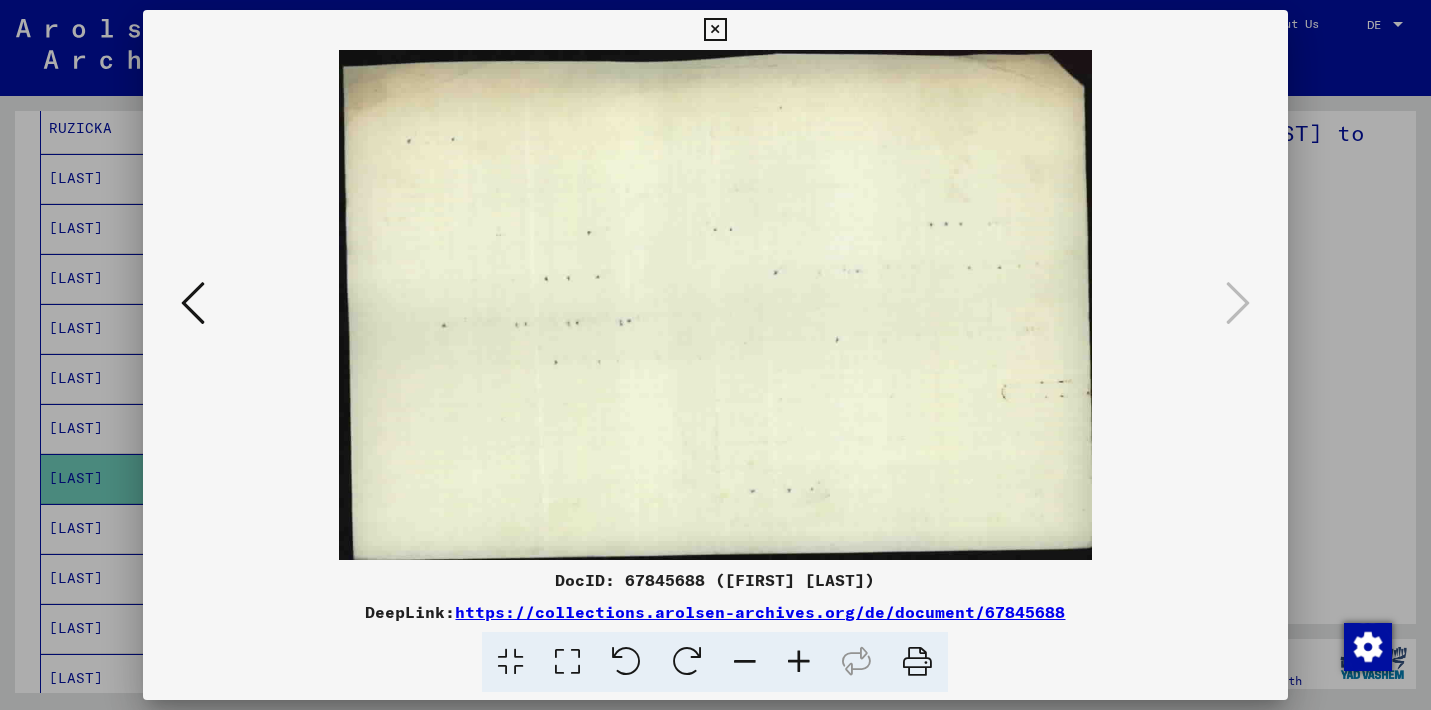 click at bounding box center [193, 303] 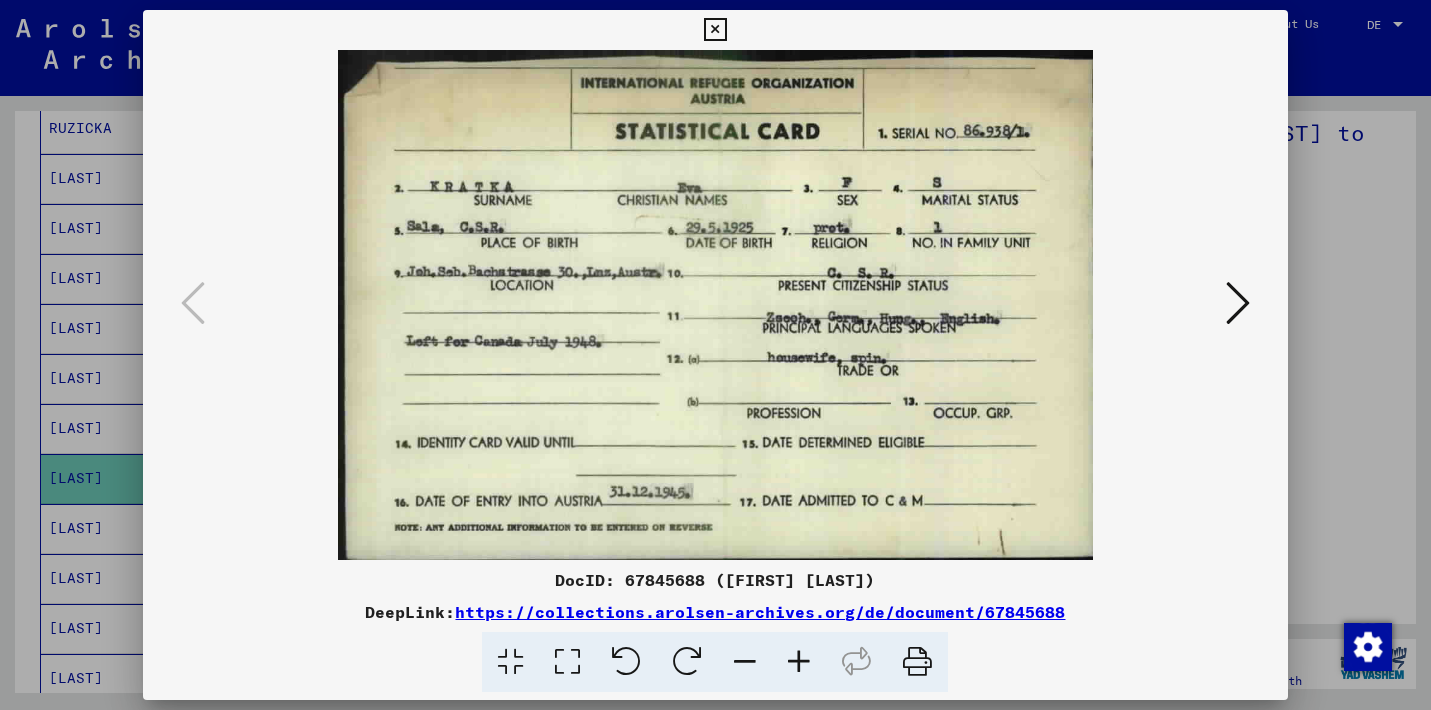 click at bounding box center [715, 355] 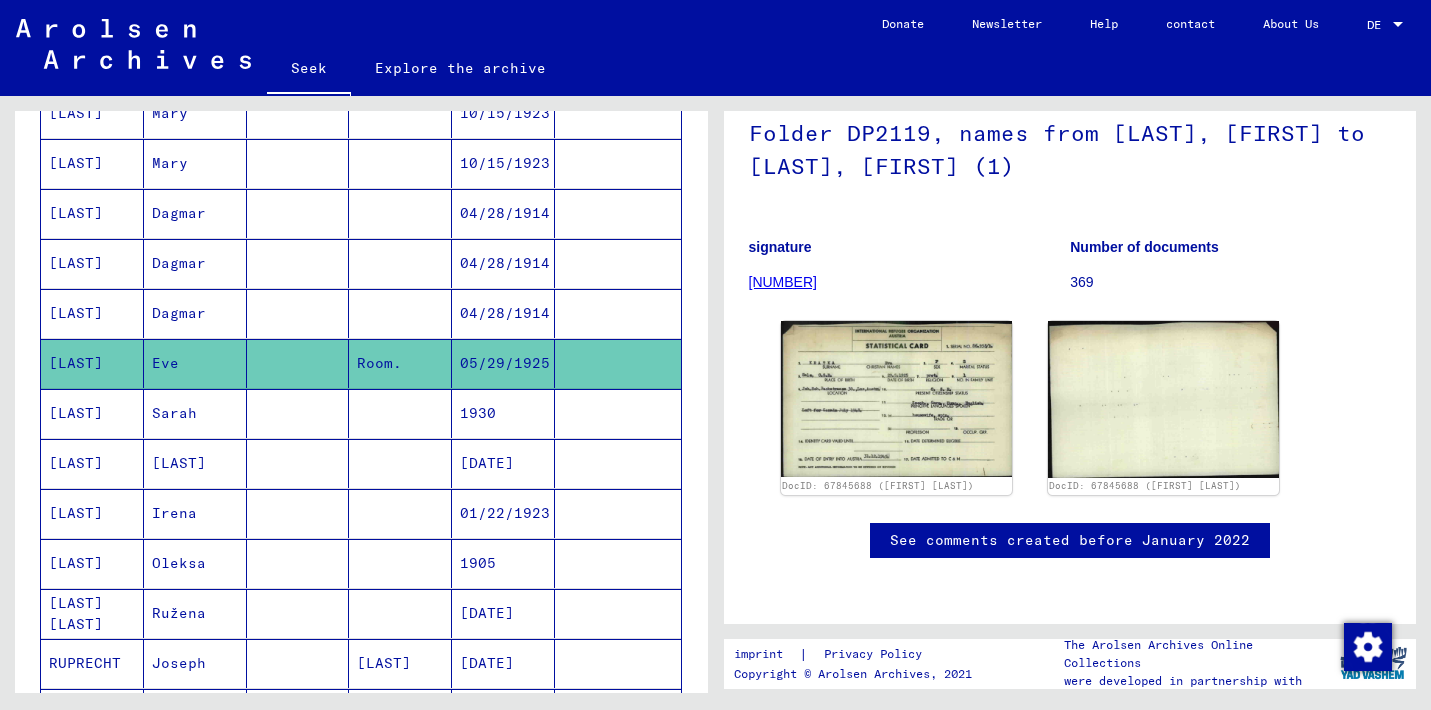 scroll, scrollTop: 766, scrollLeft: 0, axis: vertical 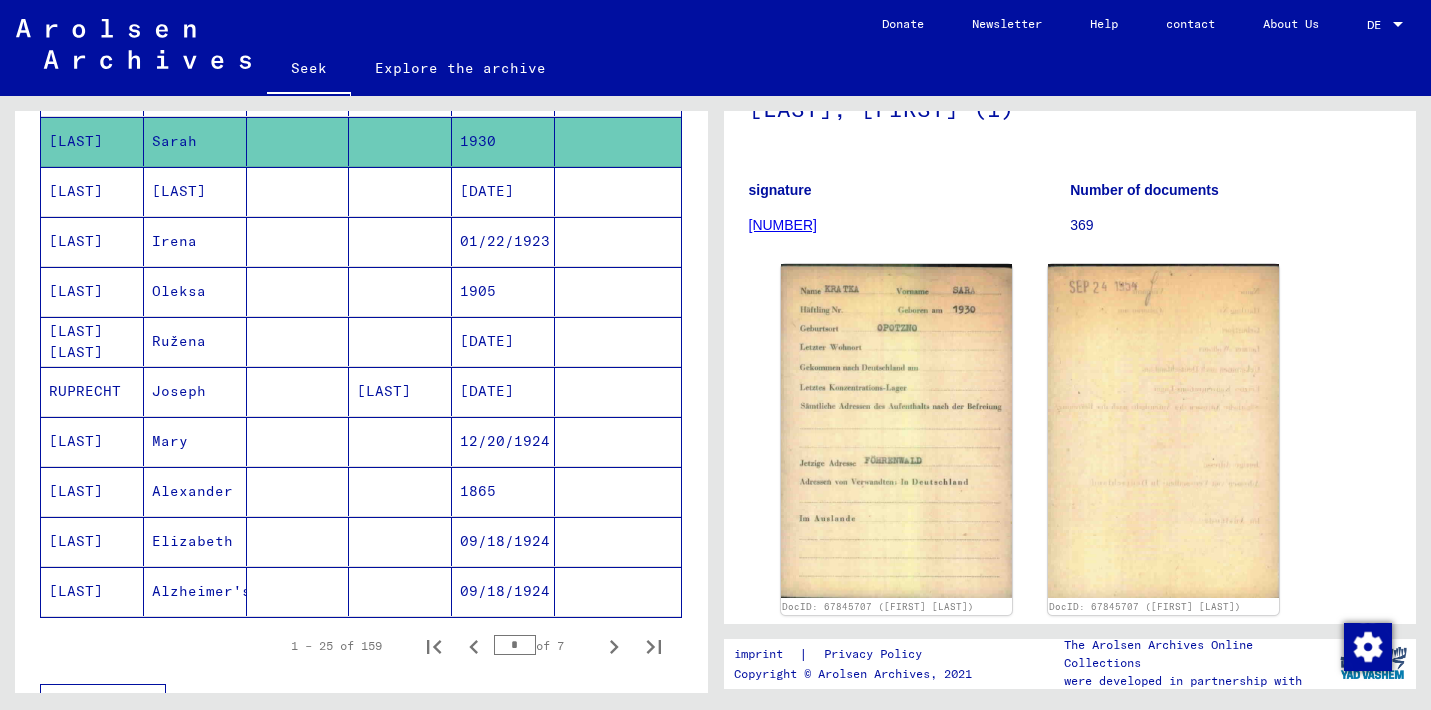 click at bounding box center (400, 491) 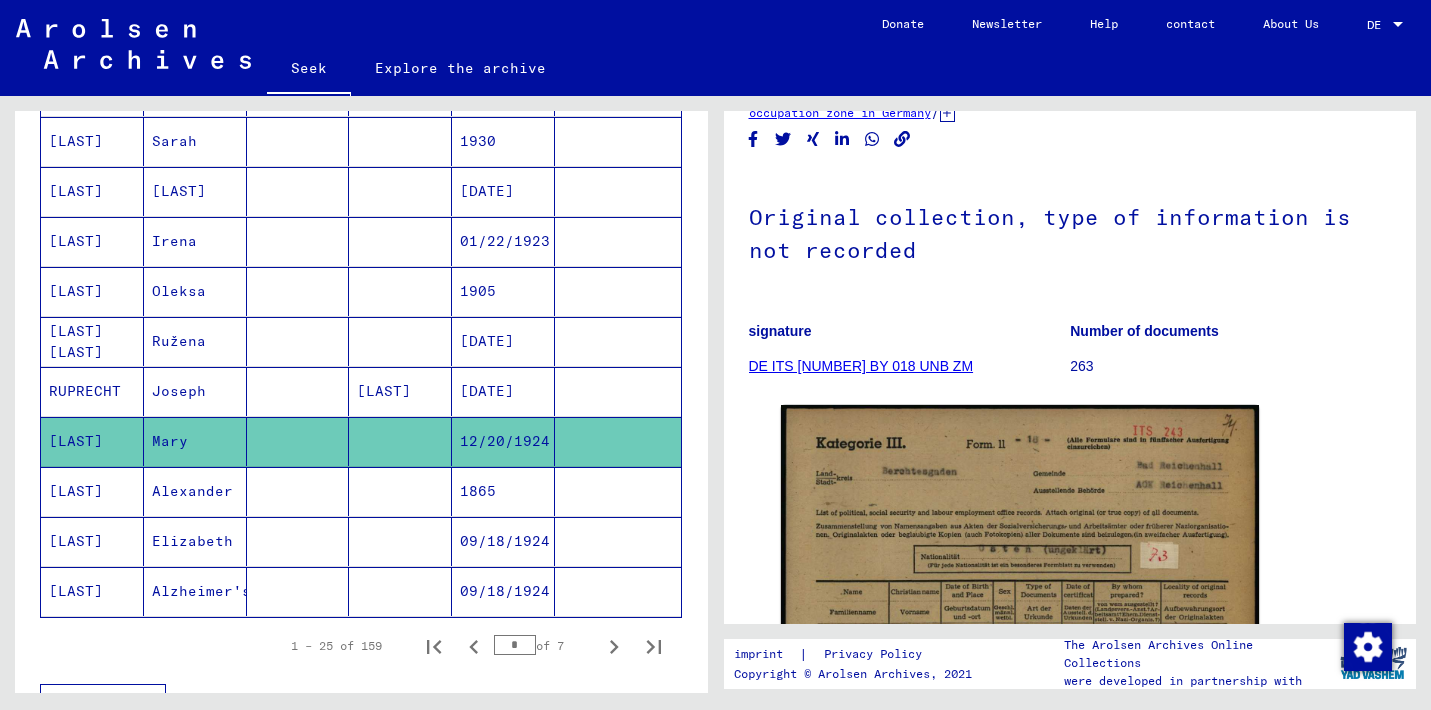scroll, scrollTop: 103, scrollLeft: 0, axis: vertical 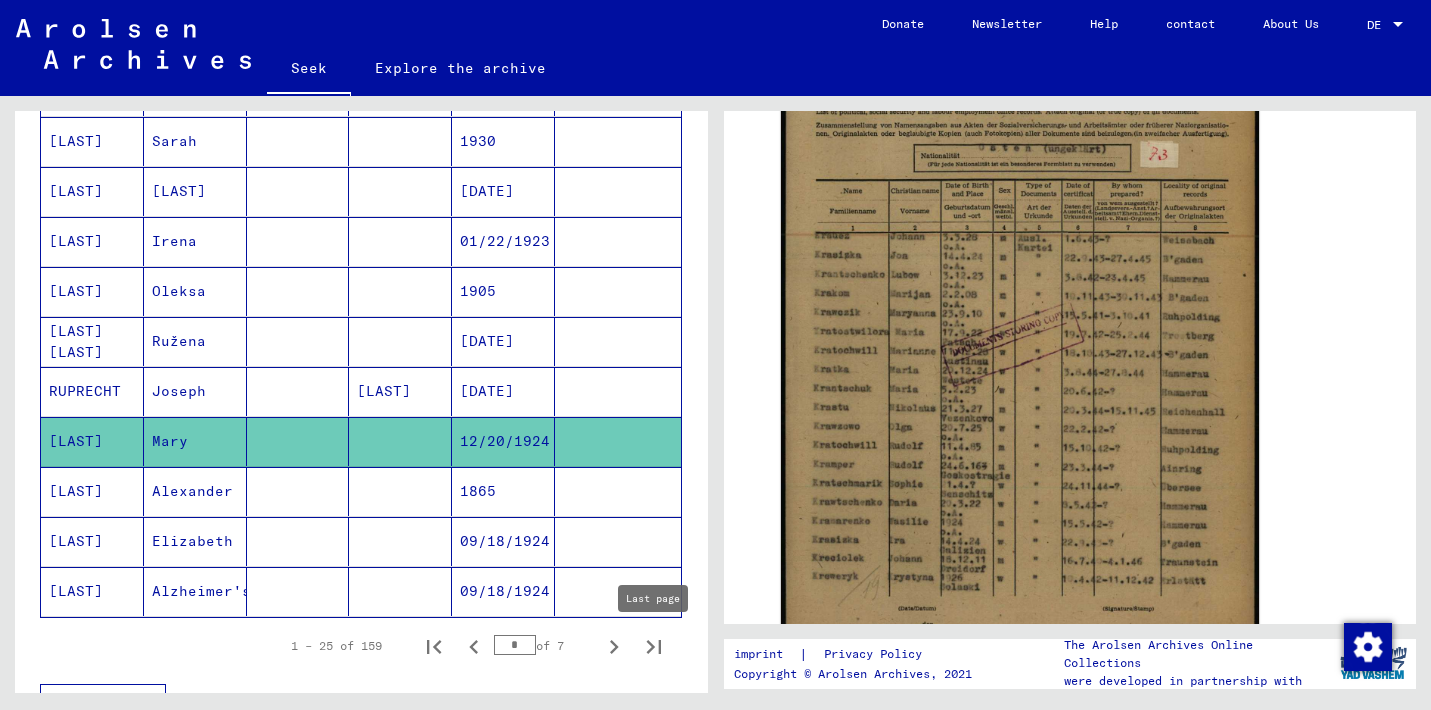 click 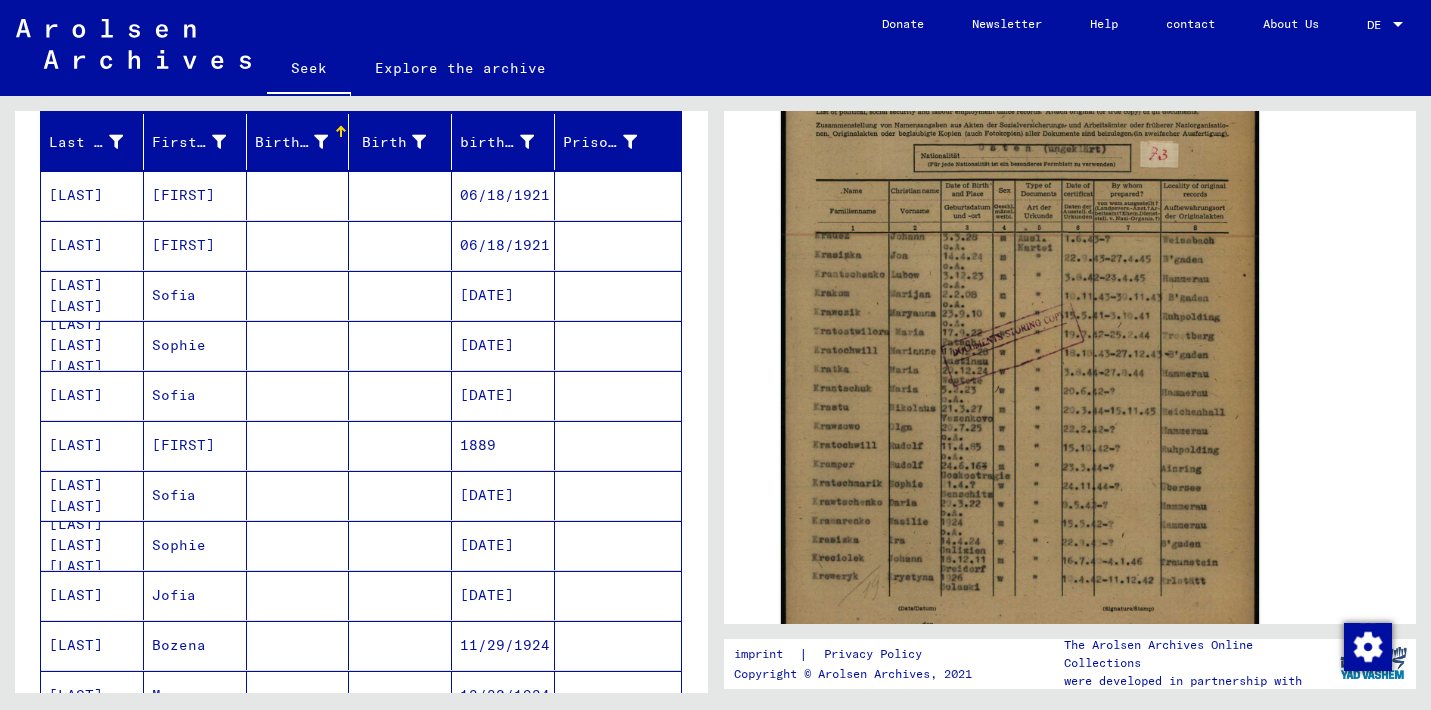 scroll, scrollTop: 235, scrollLeft: 0, axis: vertical 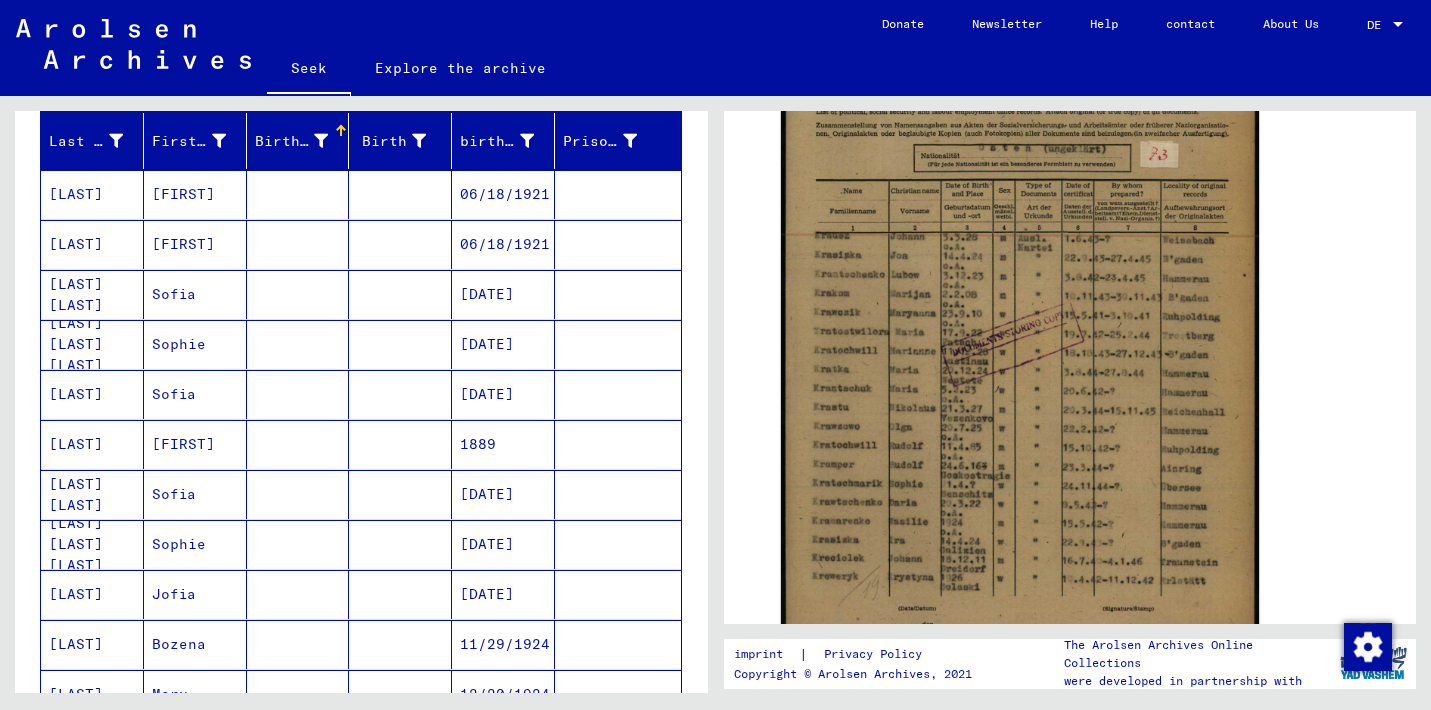 click at bounding box center (400, 244) 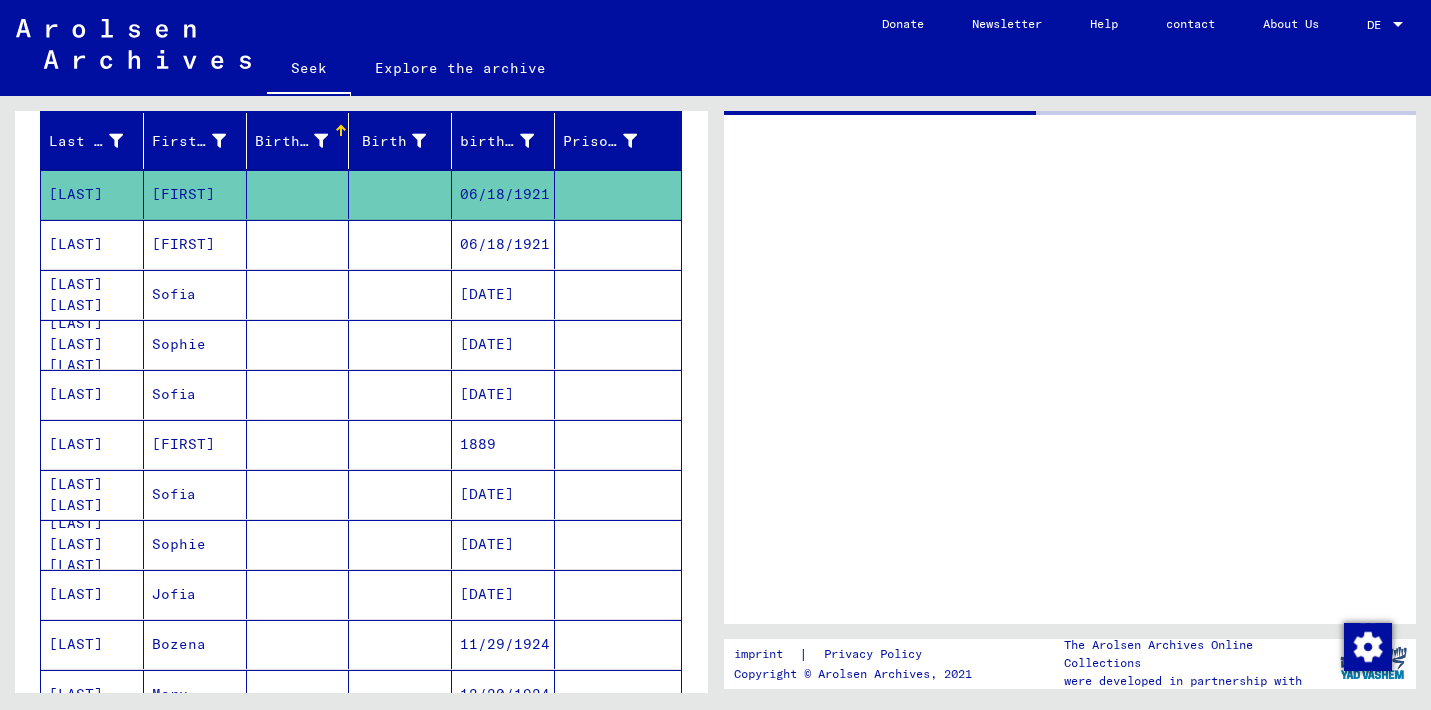 scroll, scrollTop: 0, scrollLeft: 0, axis: both 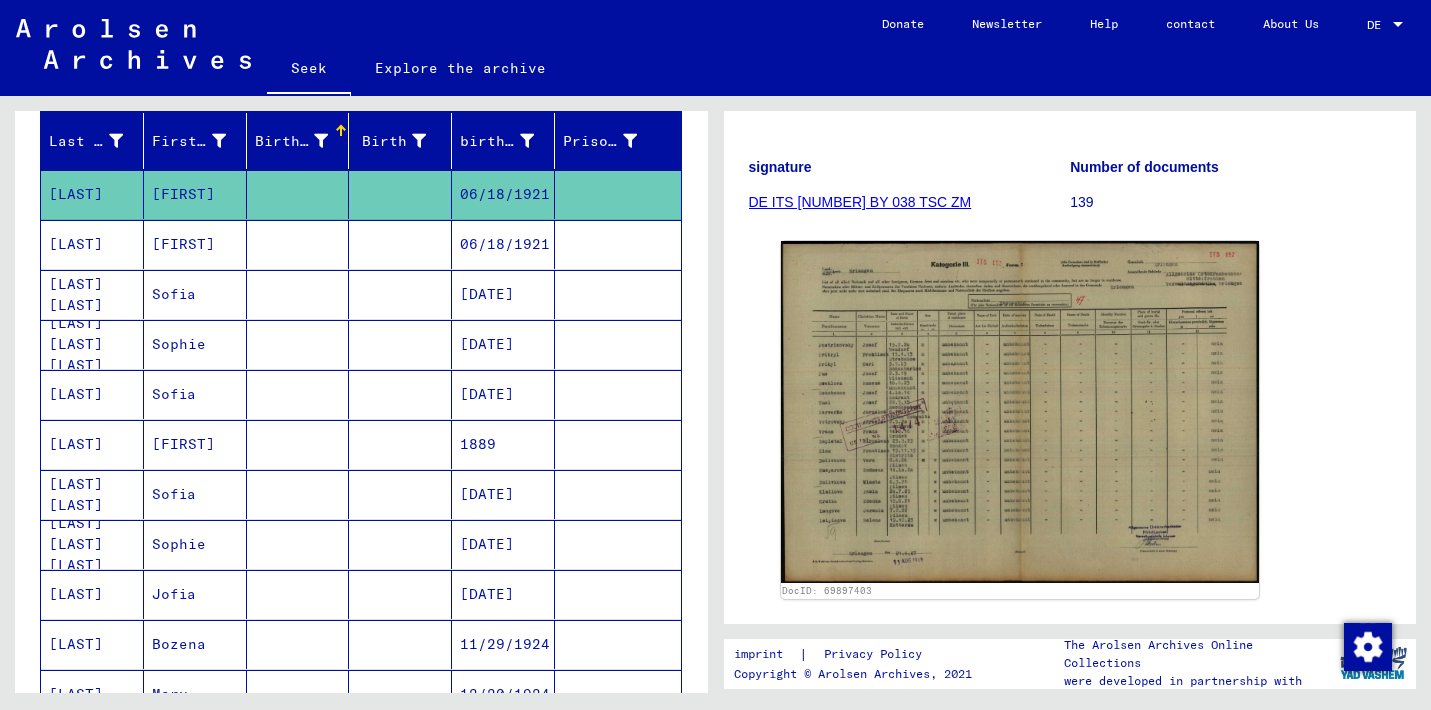 click on "[DATE]" at bounding box center (478, 444) 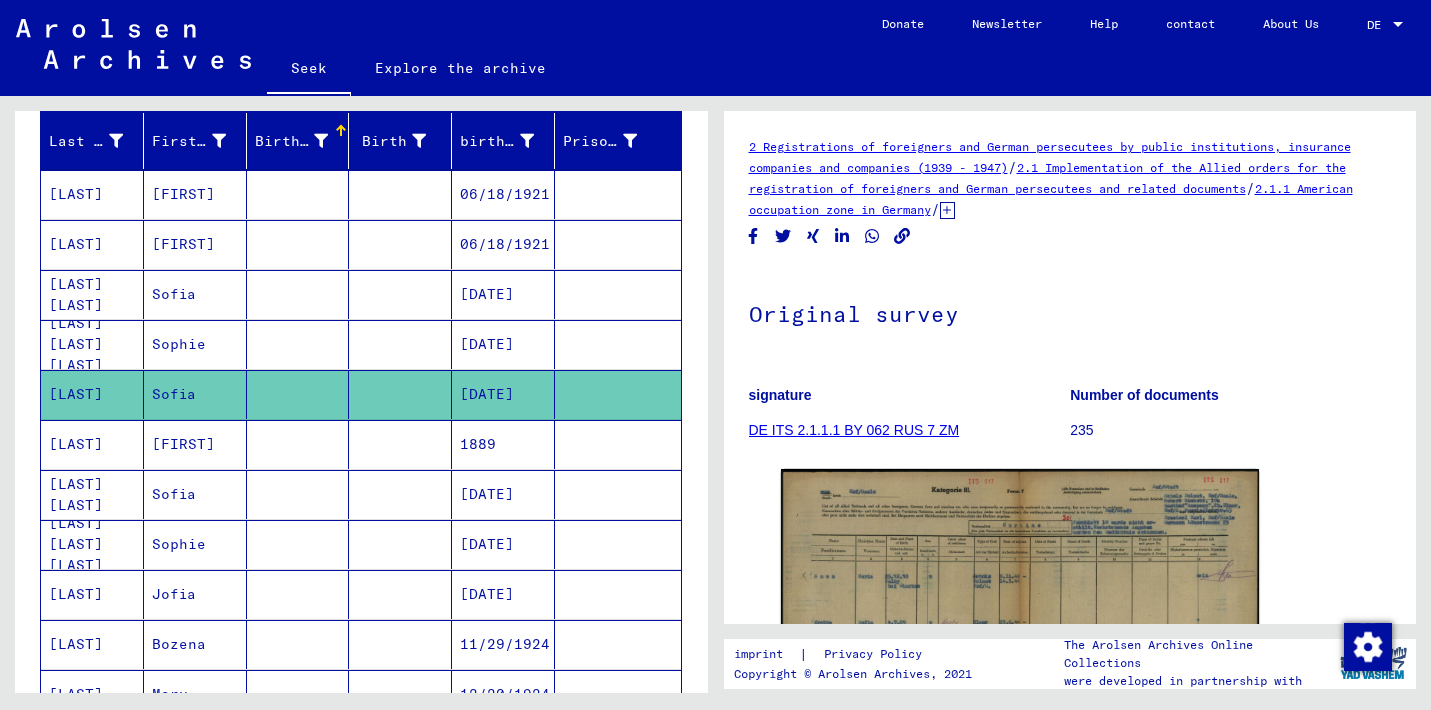 scroll, scrollTop: 0, scrollLeft: 0, axis: both 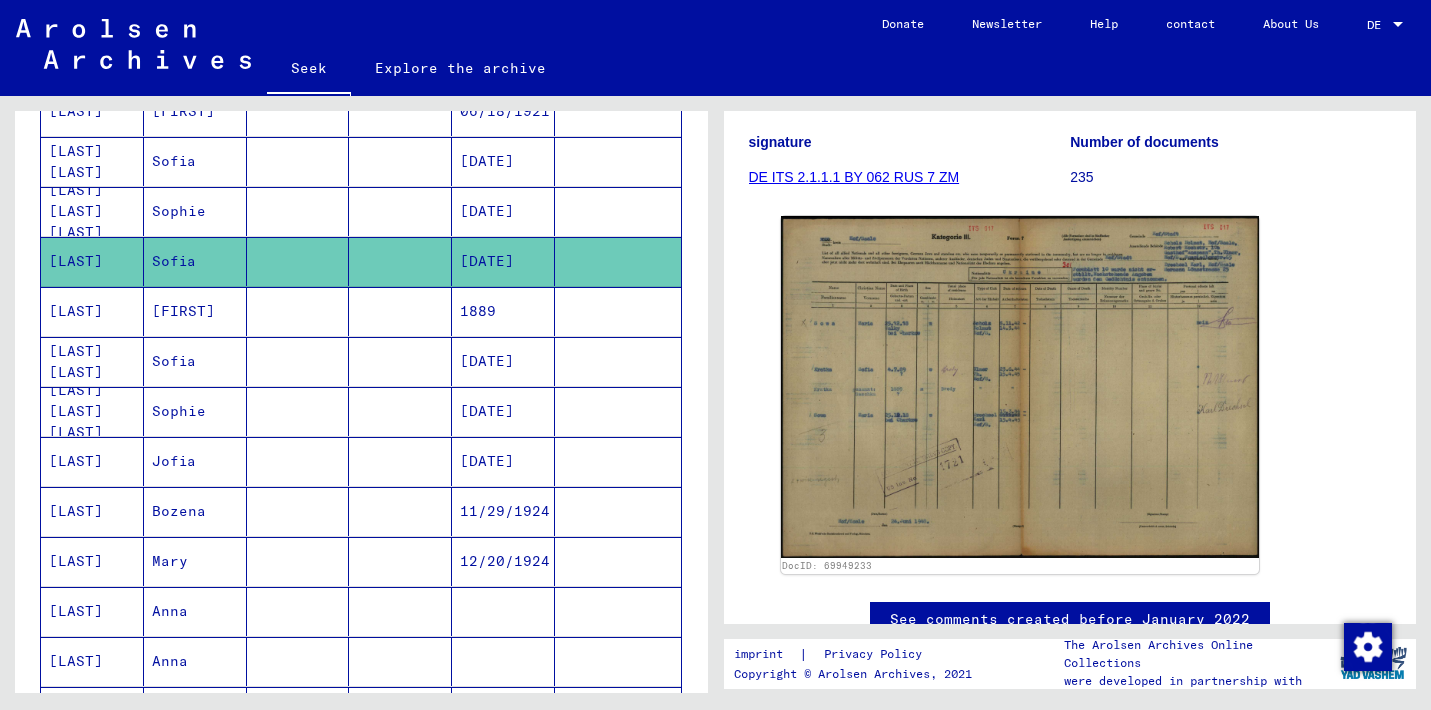 click at bounding box center (400, 511) 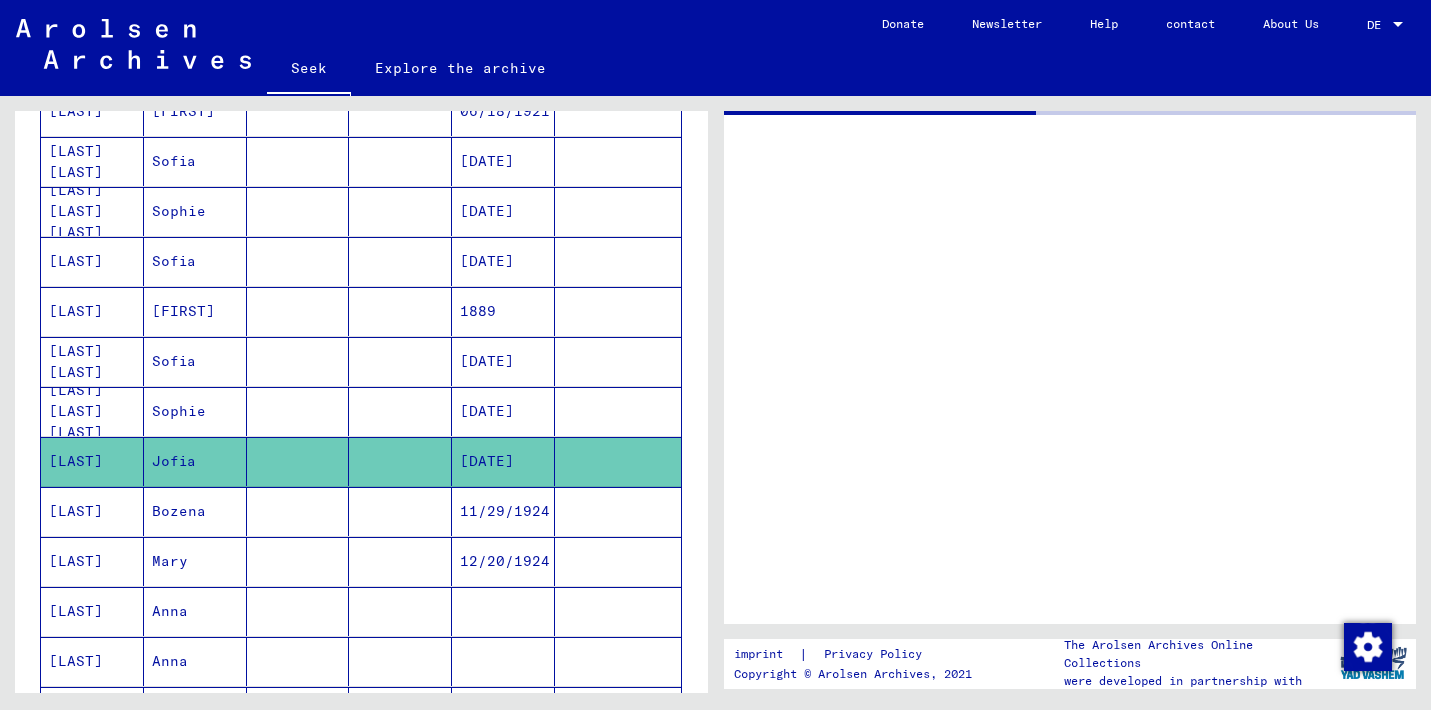 scroll, scrollTop: 0, scrollLeft: 0, axis: both 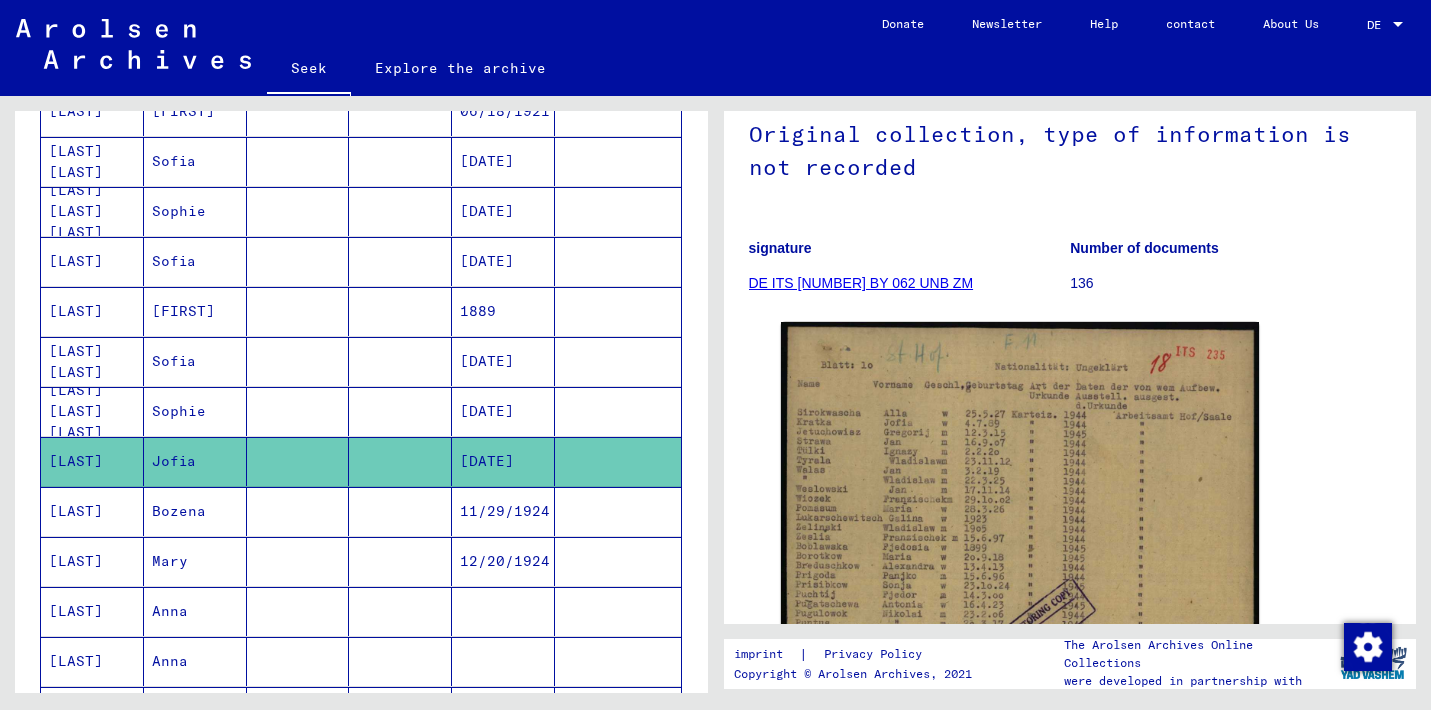 click at bounding box center [618, 561] 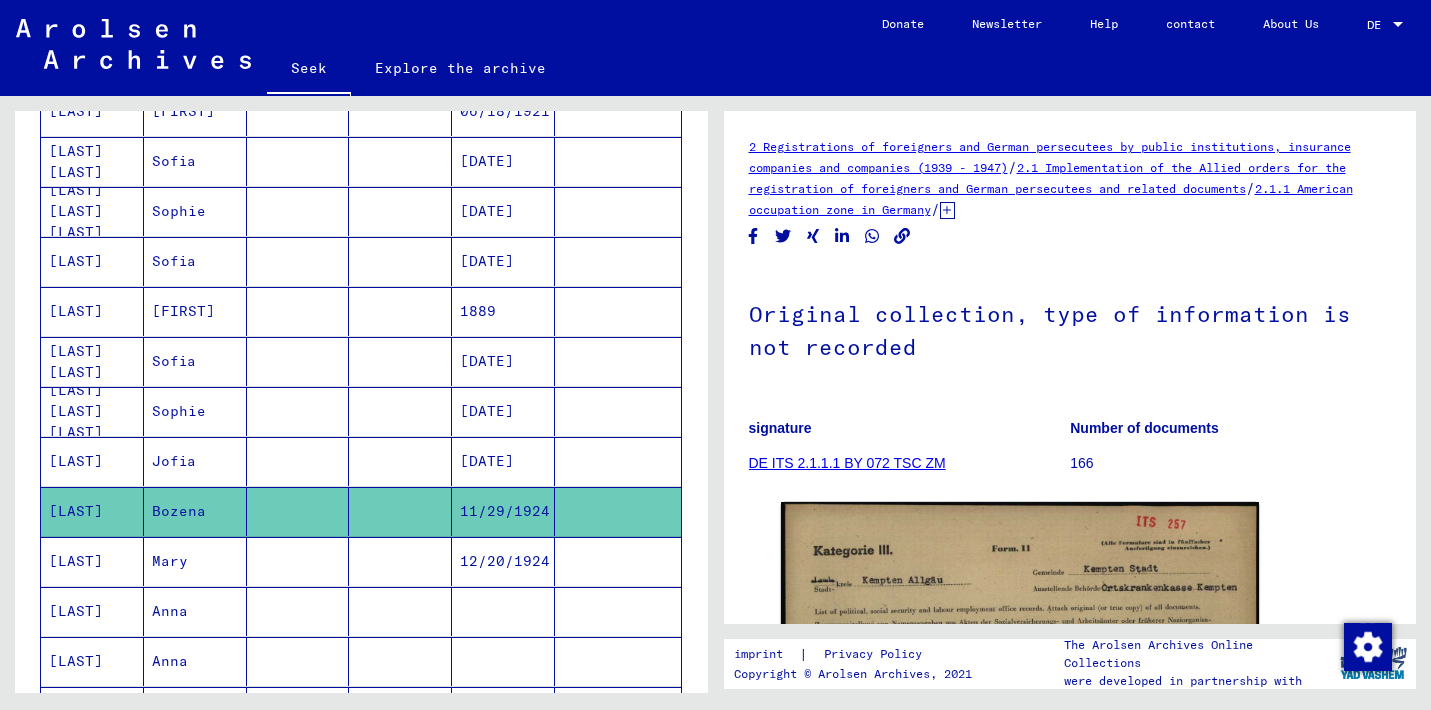 scroll, scrollTop: 171, scrollLeft: 0, axis: vertical 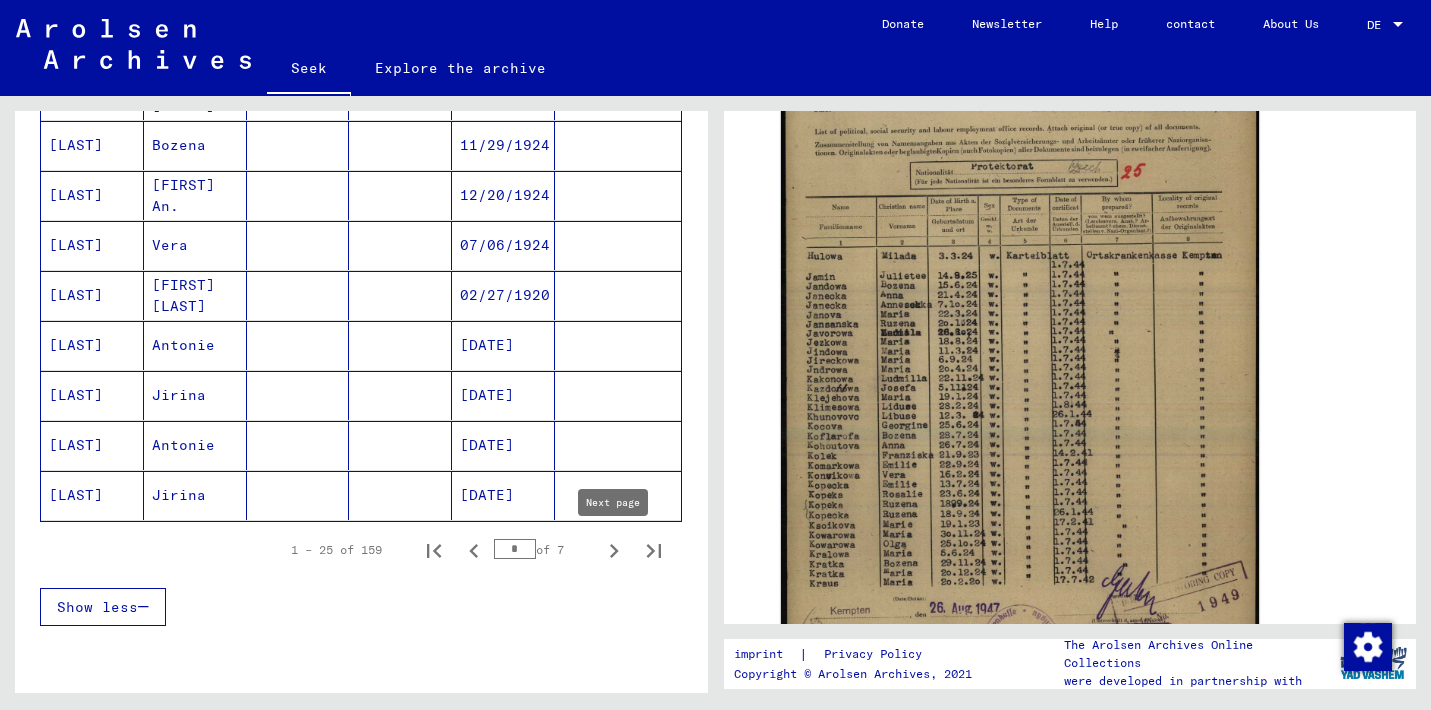 click 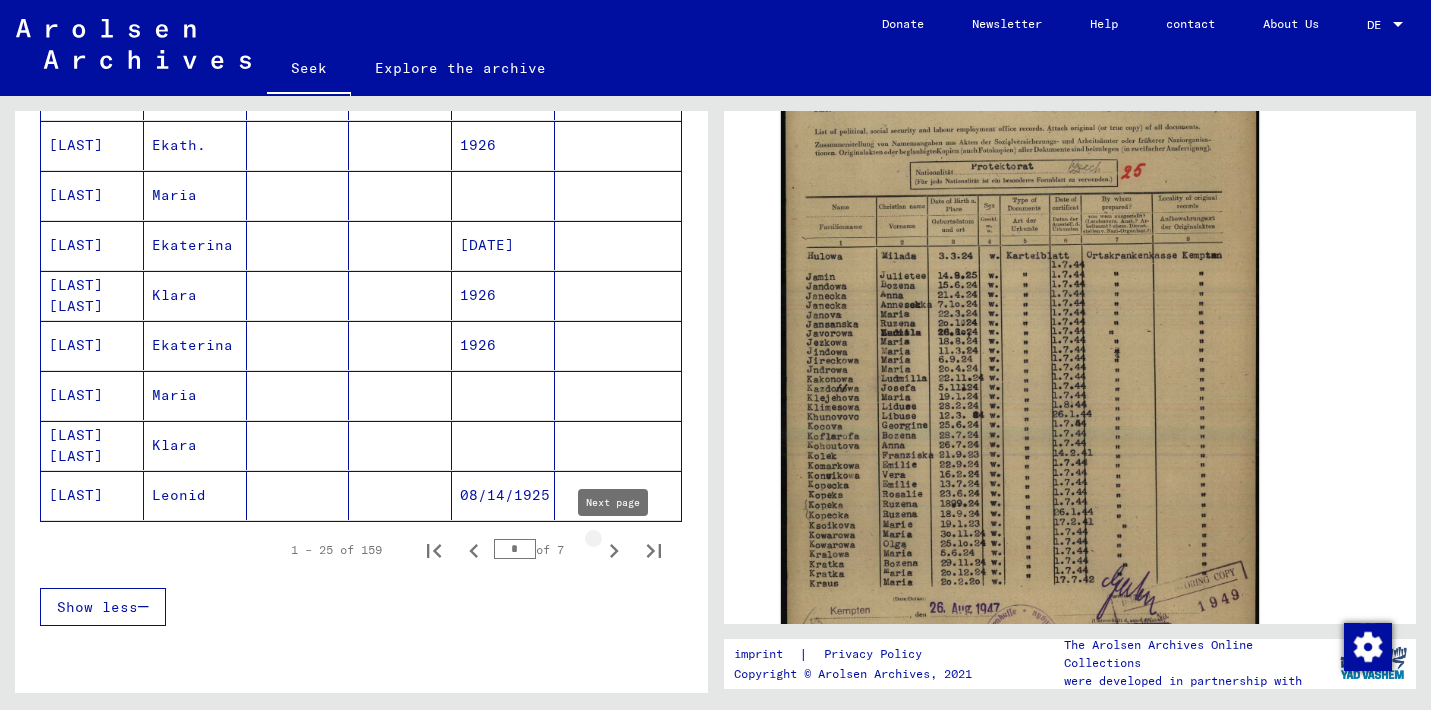 type on "*" 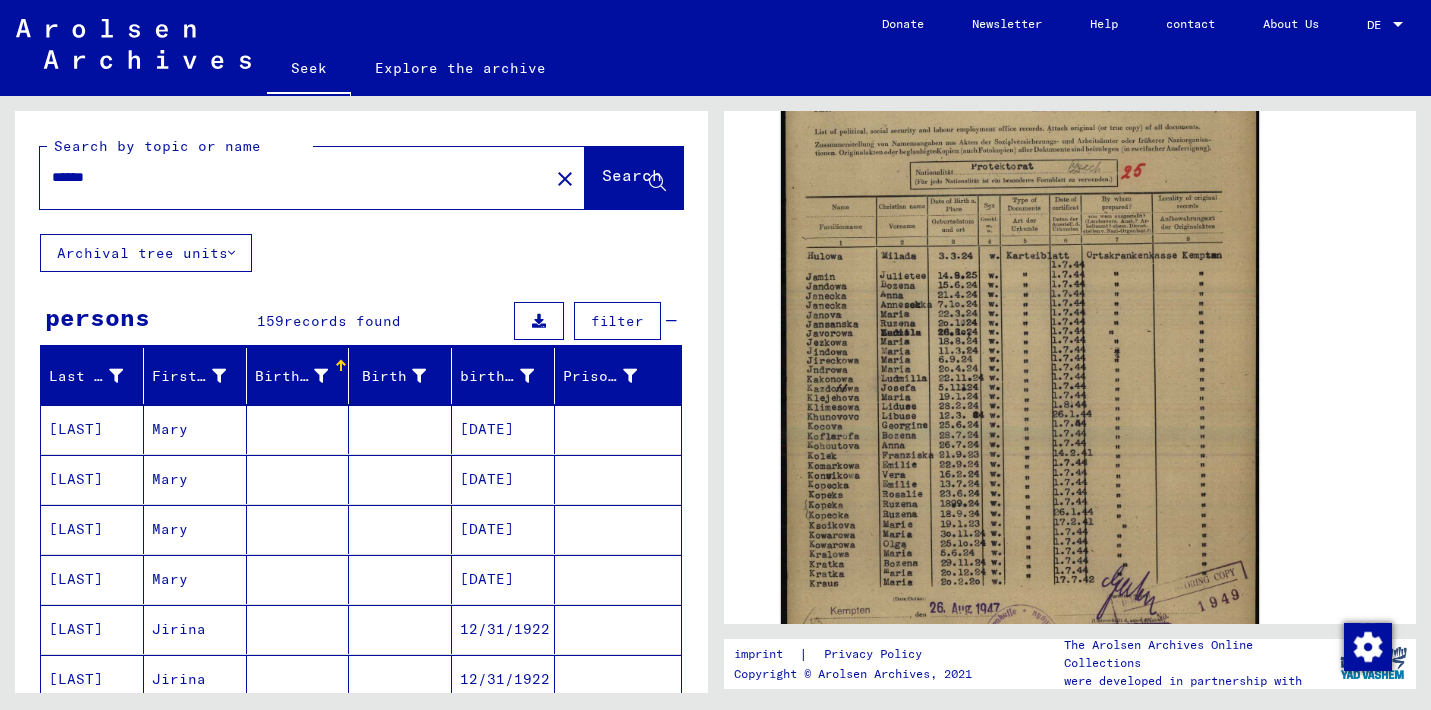 click on "******" 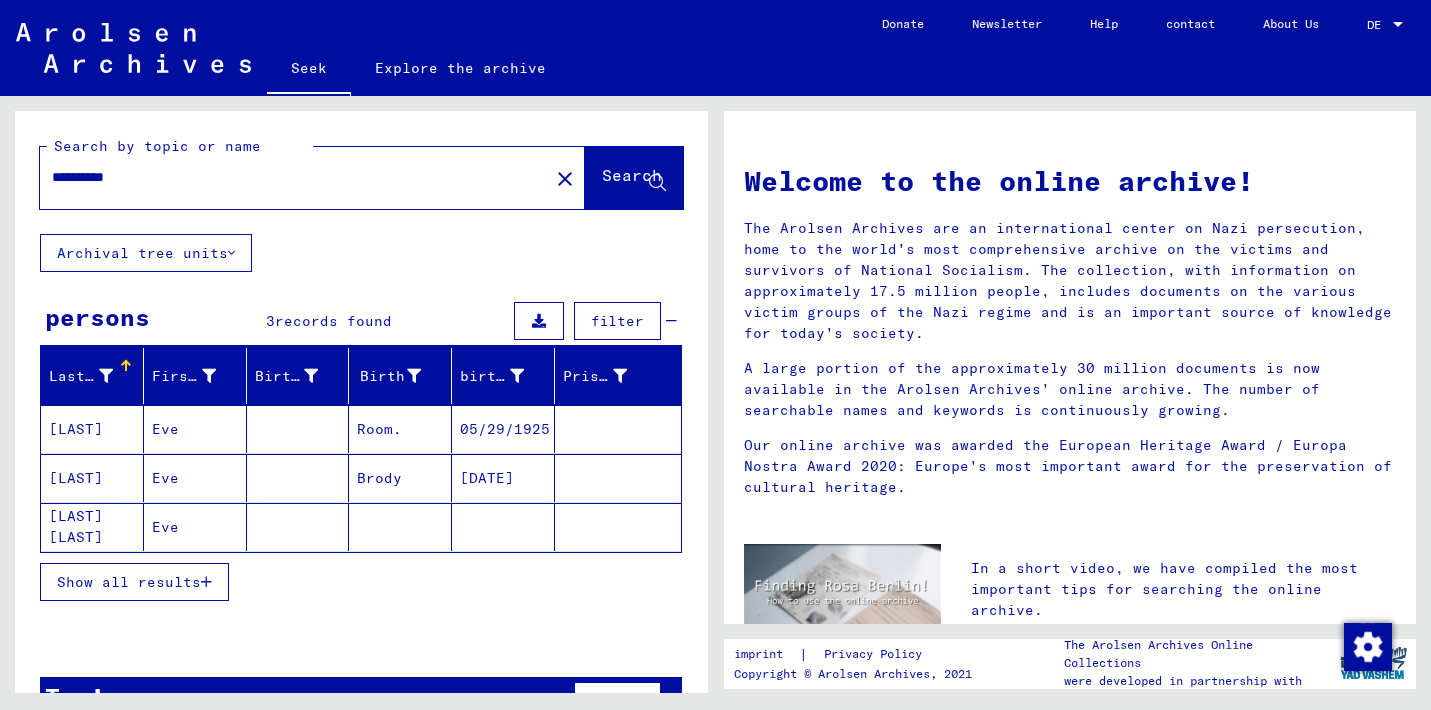 click on "Eve" at bounding box center (195, 527) 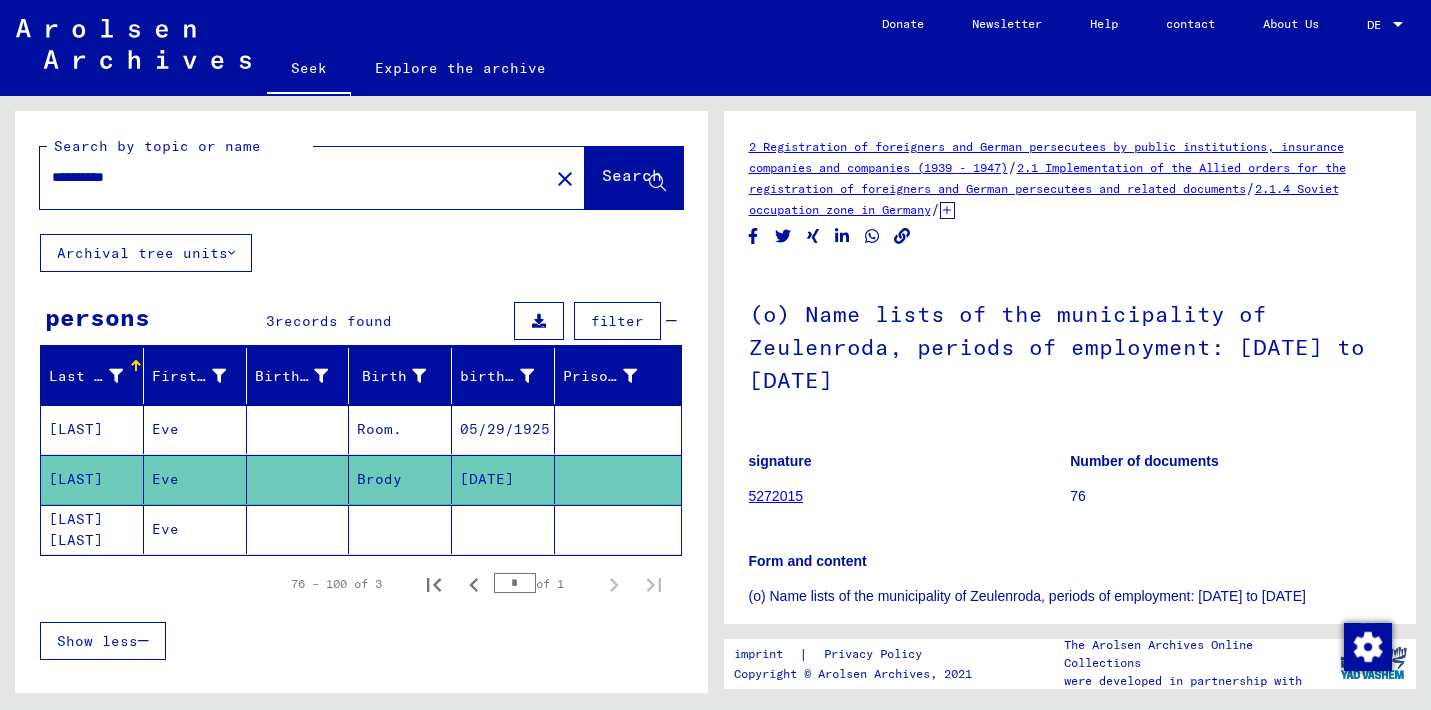 scroll, scrollTop: 0, scrollLeft: 0, axis: both 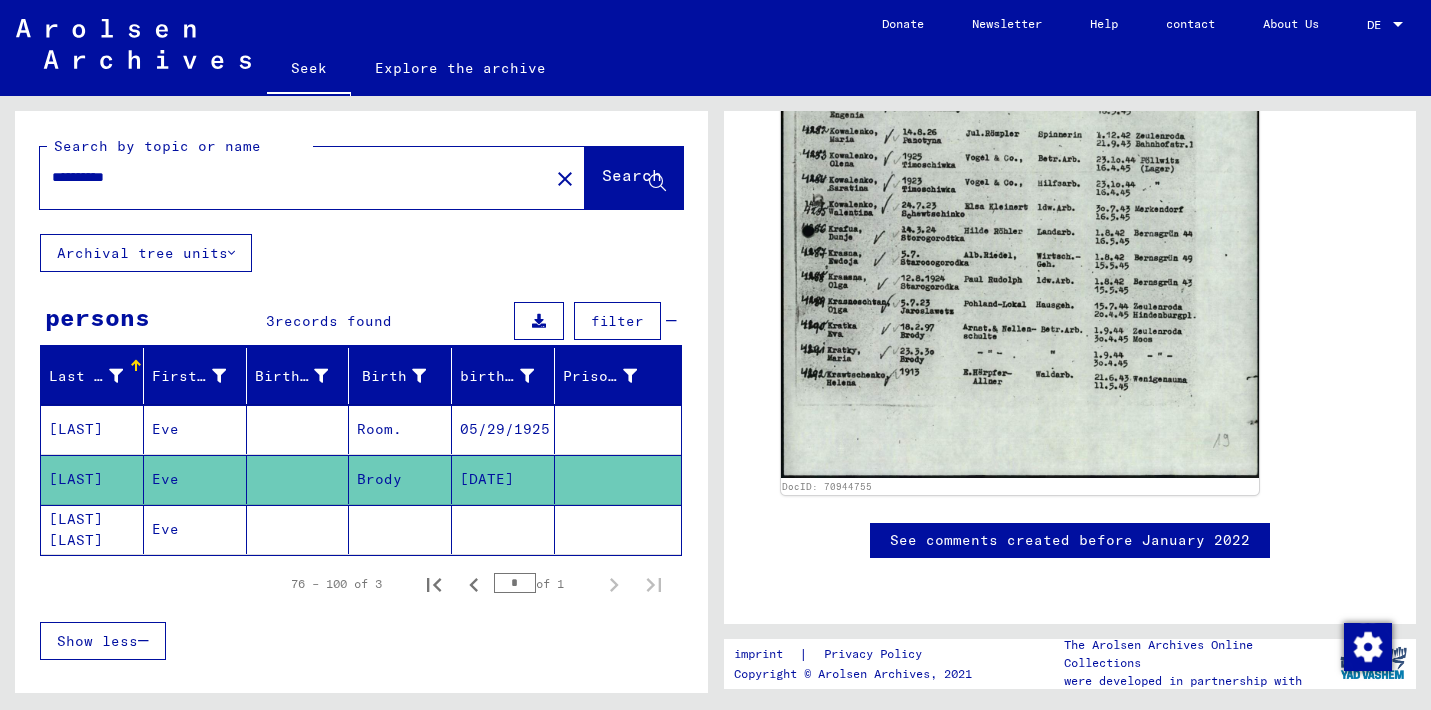 click 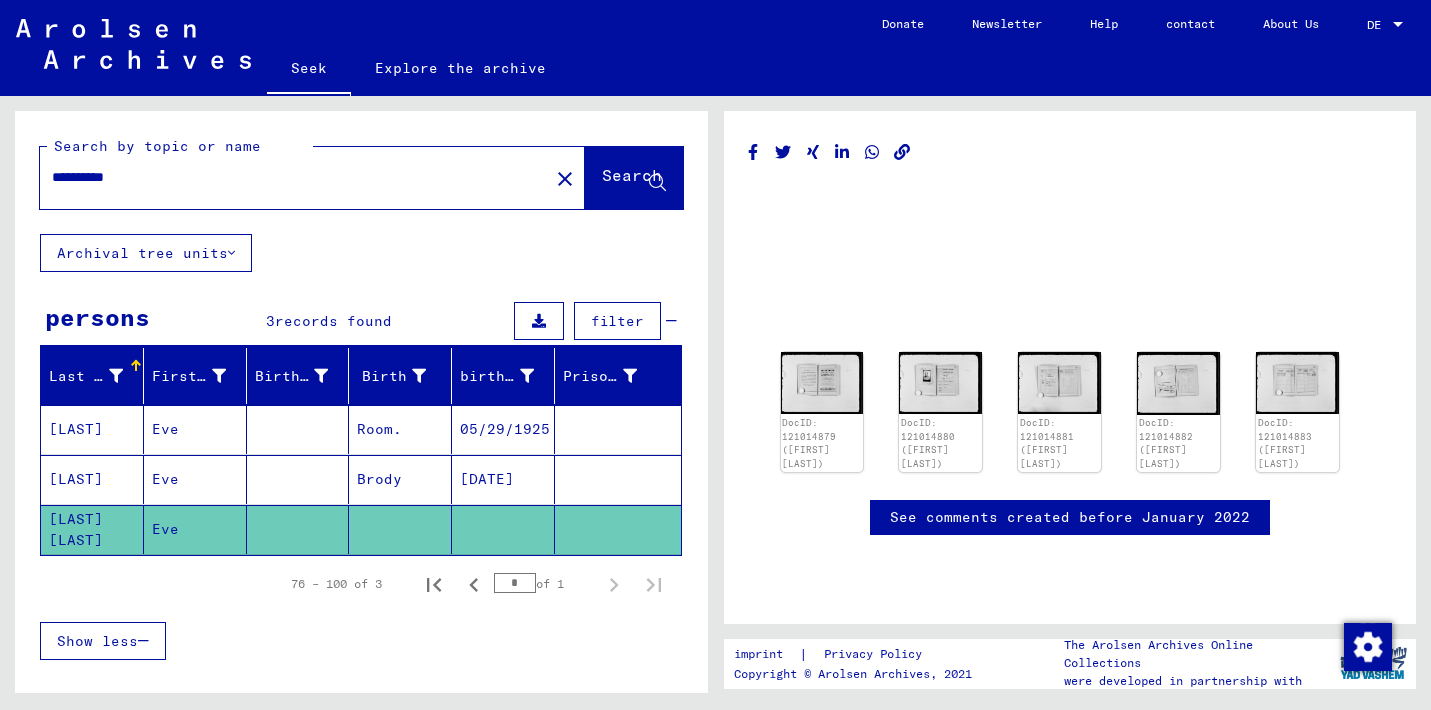 scroll, scrollTop: 0, scrollLeft: 0, axis: both 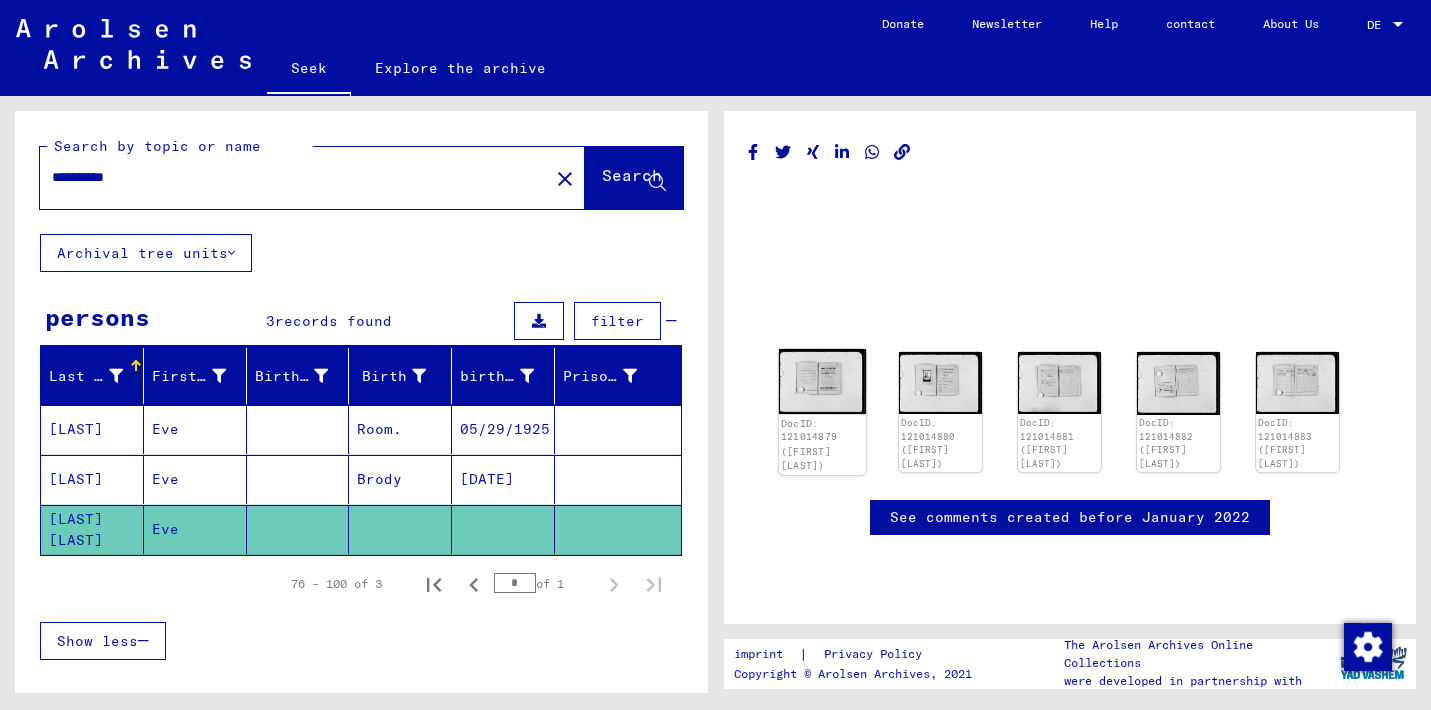 click 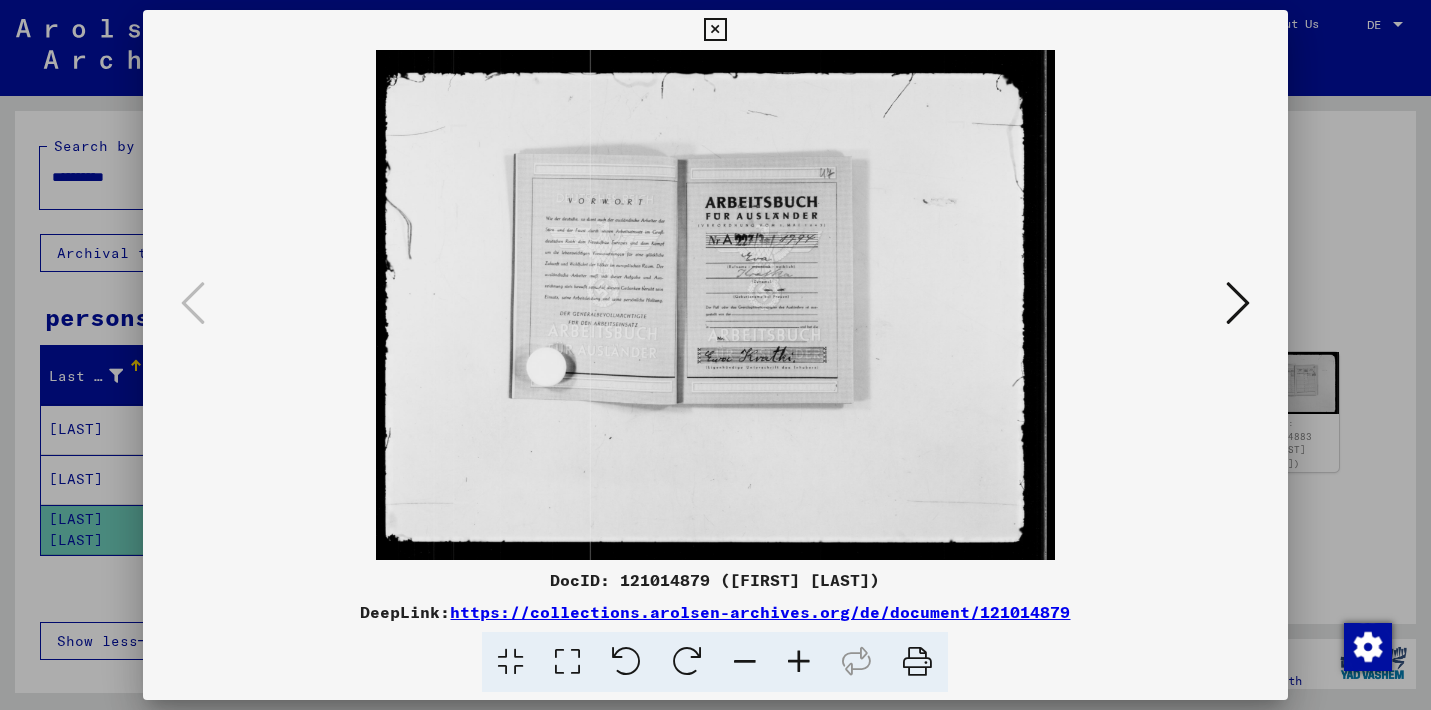 click at bounding box center (1238, 303) 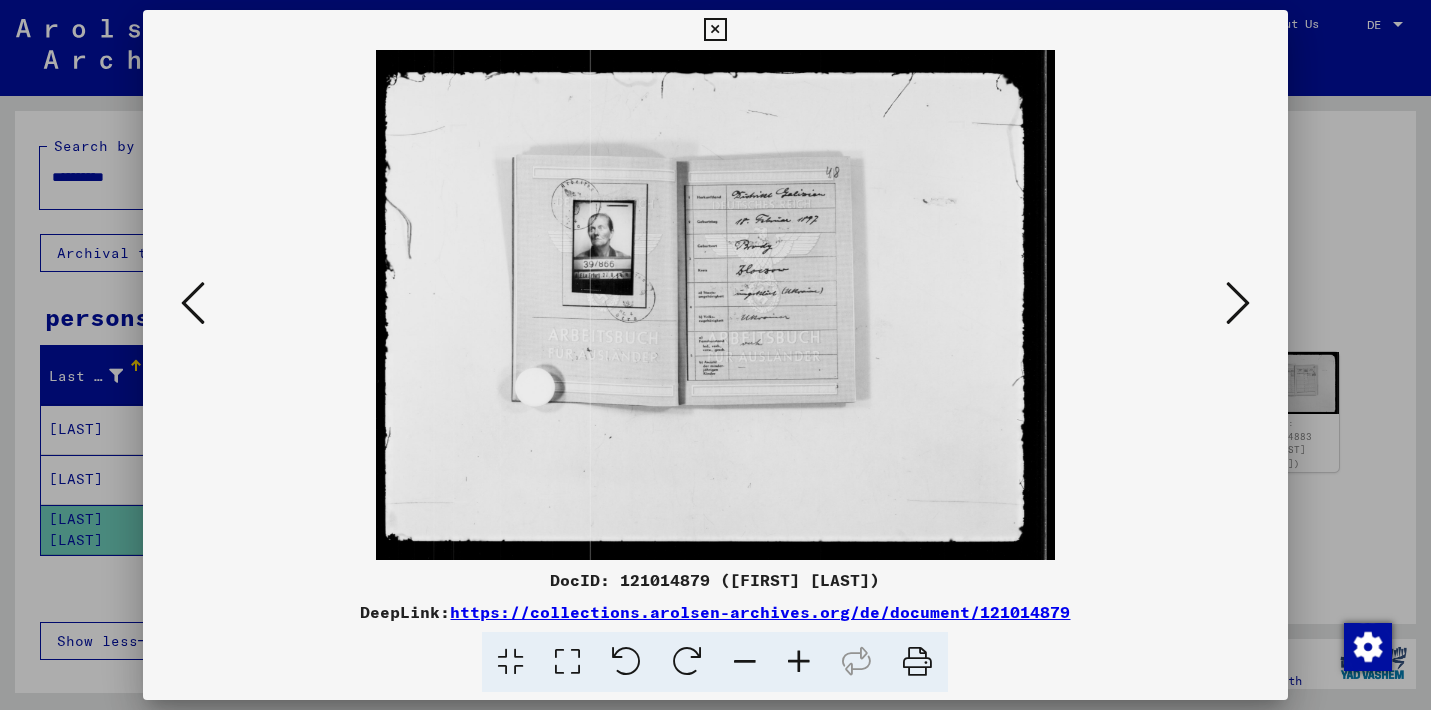 click at bounding box center (715, 305) 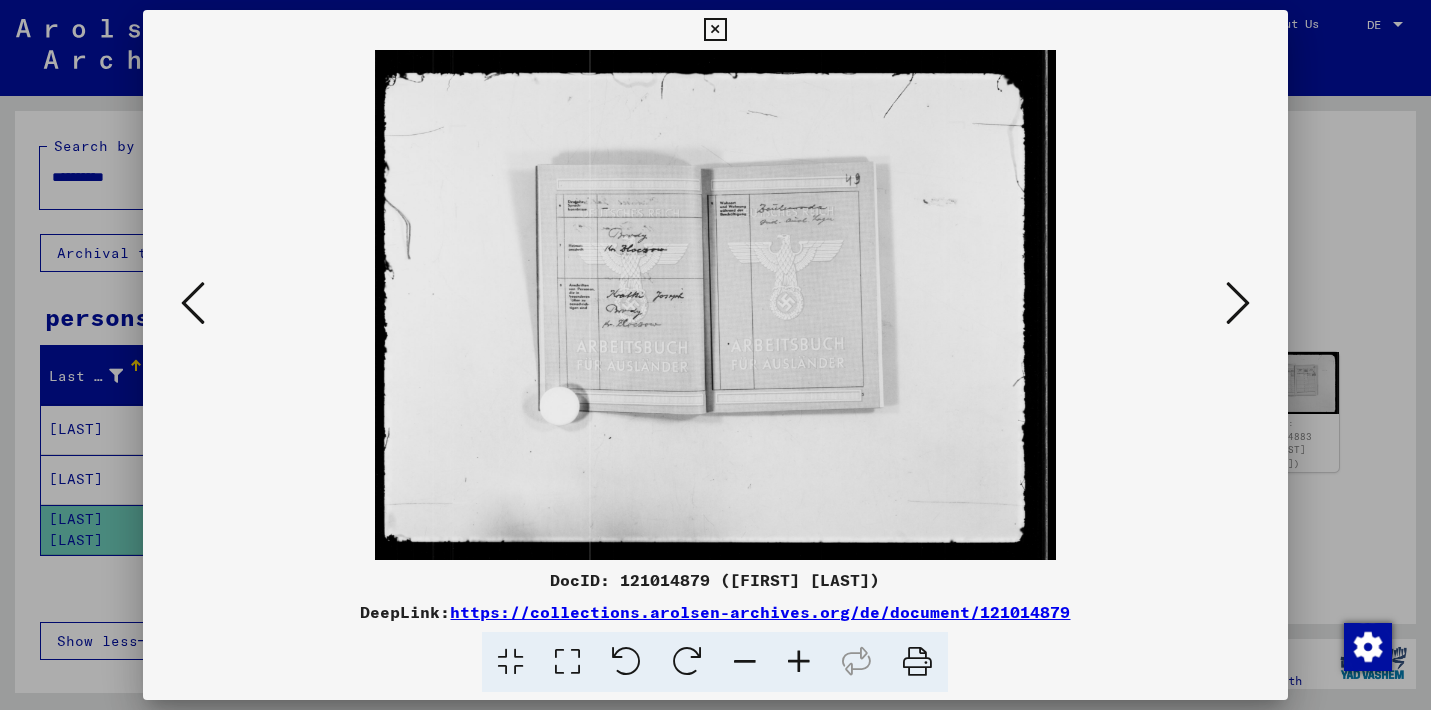 click at bounding box center (1238, 303) 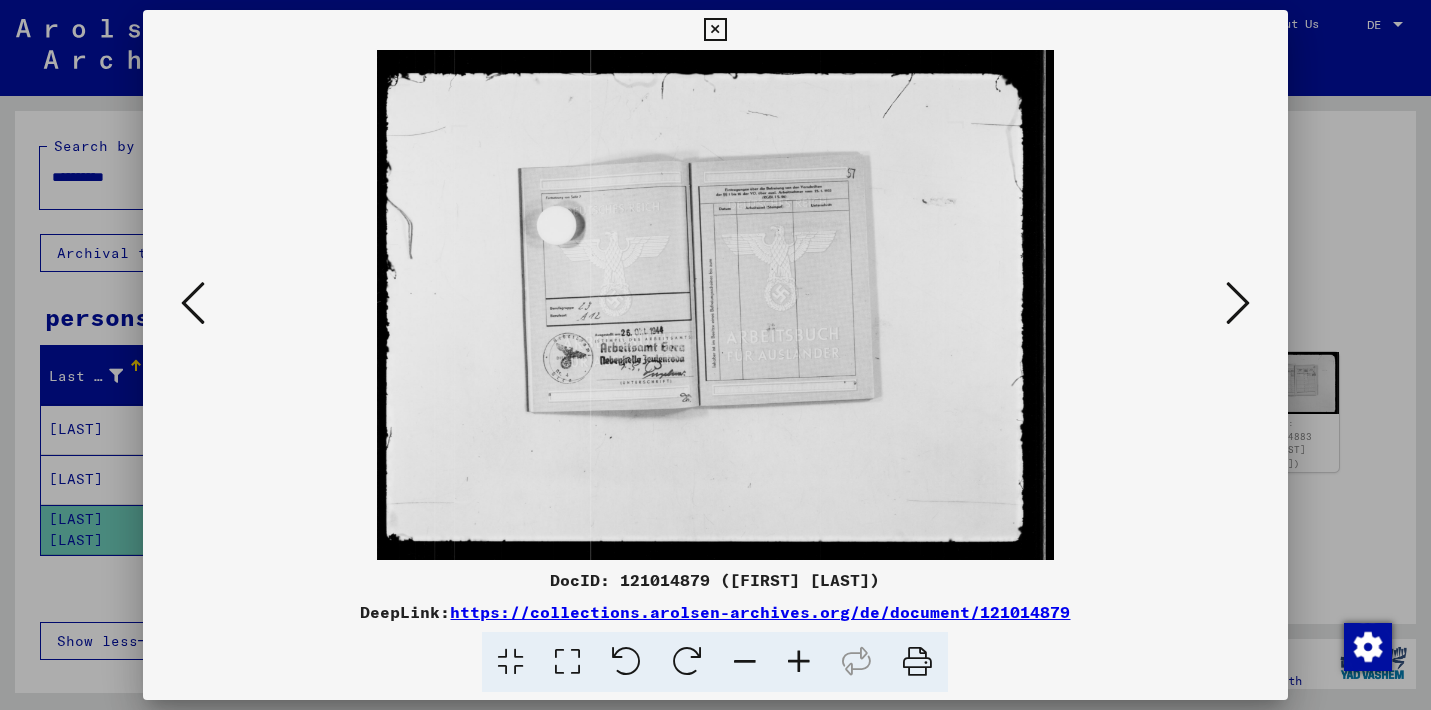 click at bounding box center [193, 303] 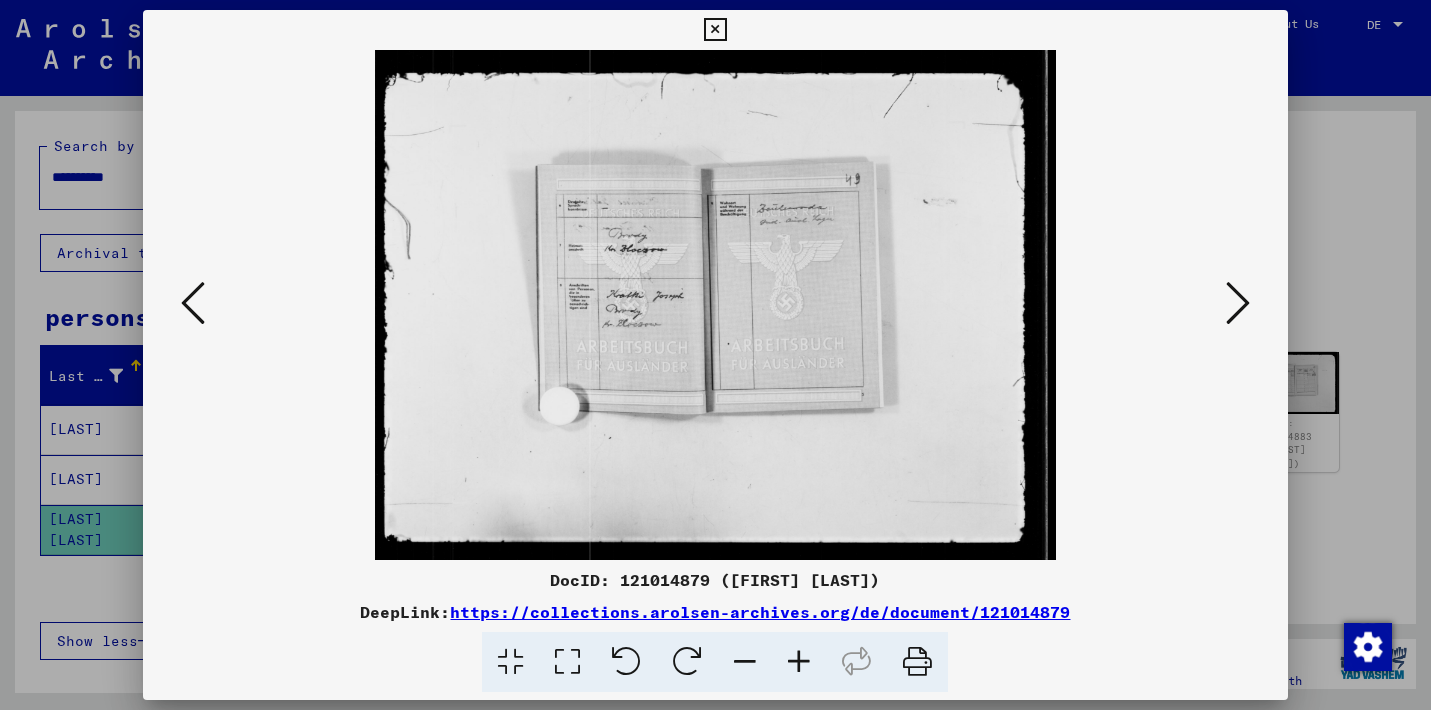 click at bounding box center (715, 30) 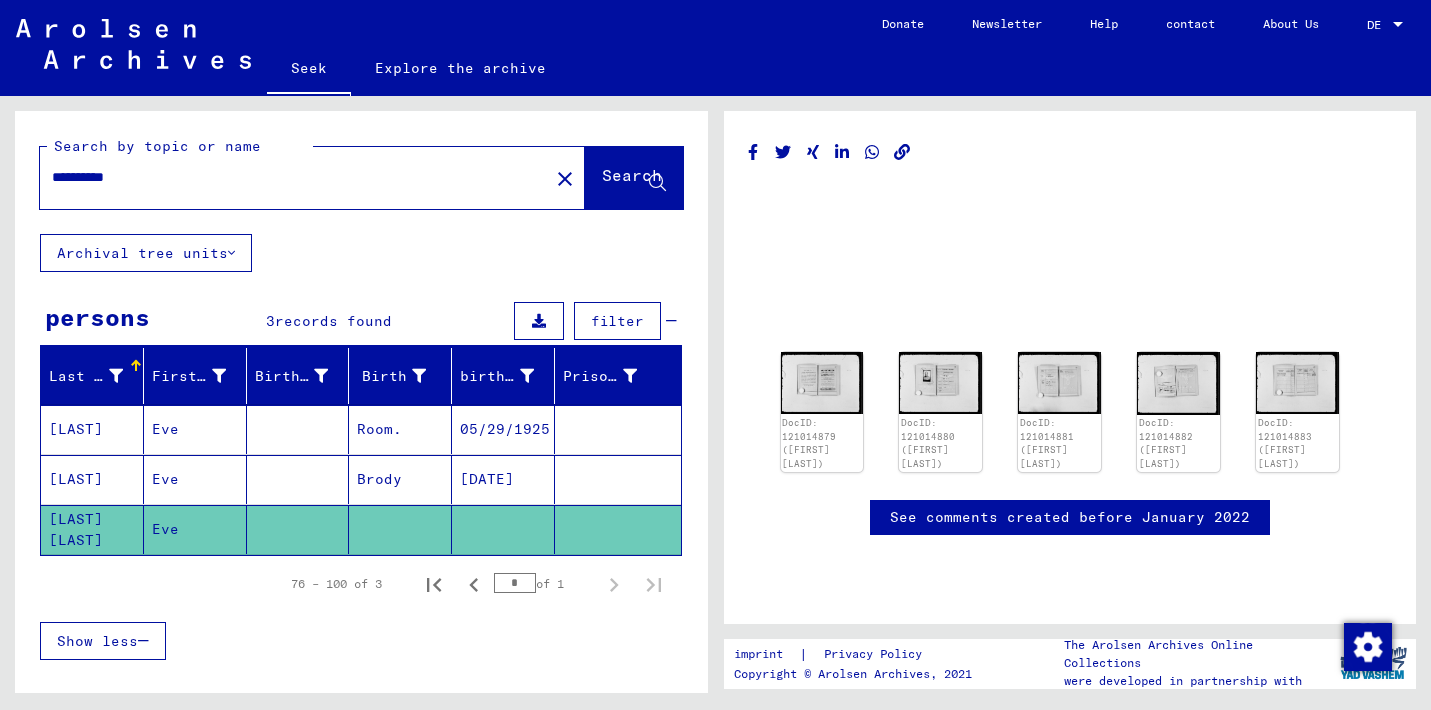 drag, startPoint x: 79, startPoint y: 181, endPoint x: 22, endPoint y: 180, distance: 57.00877 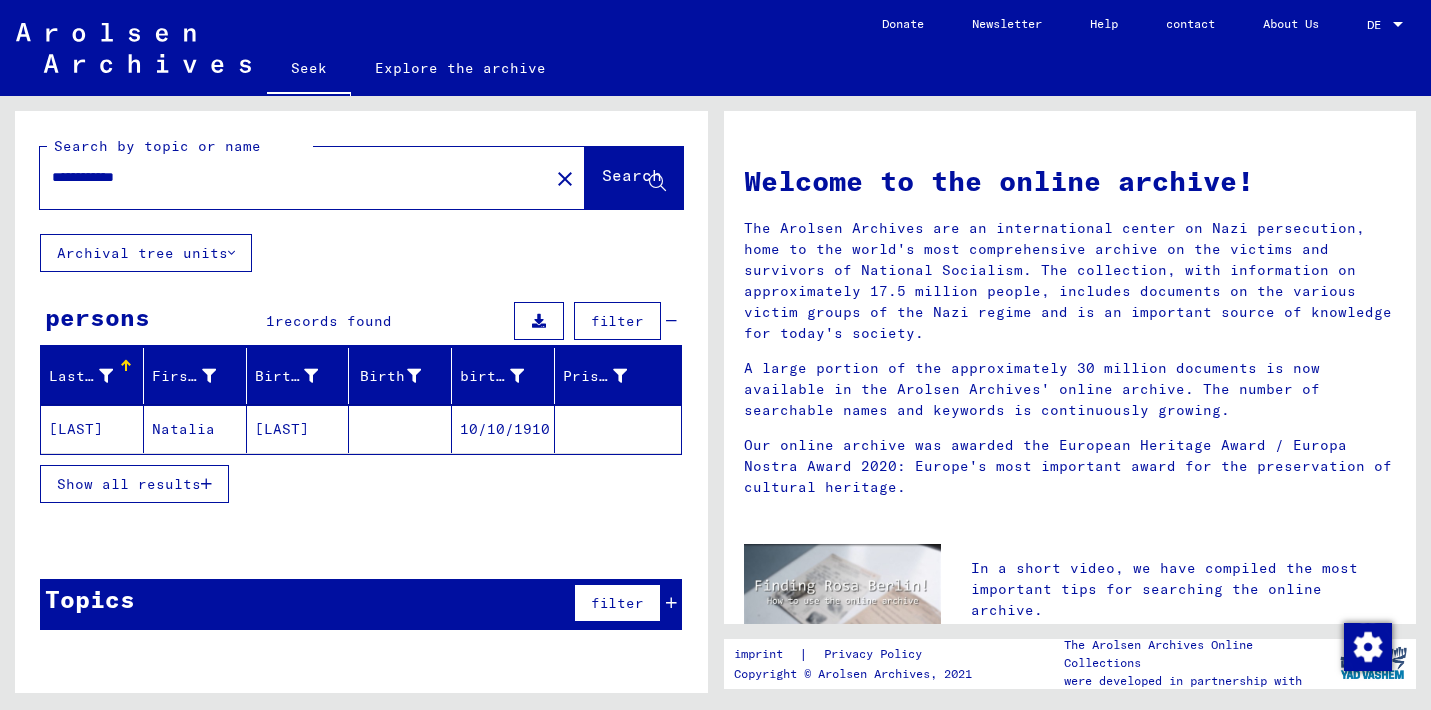 drag, startPoint x: 96, startPoint y: 181, endPoint x: 27, endPoint y: 175, distance: 69.260376 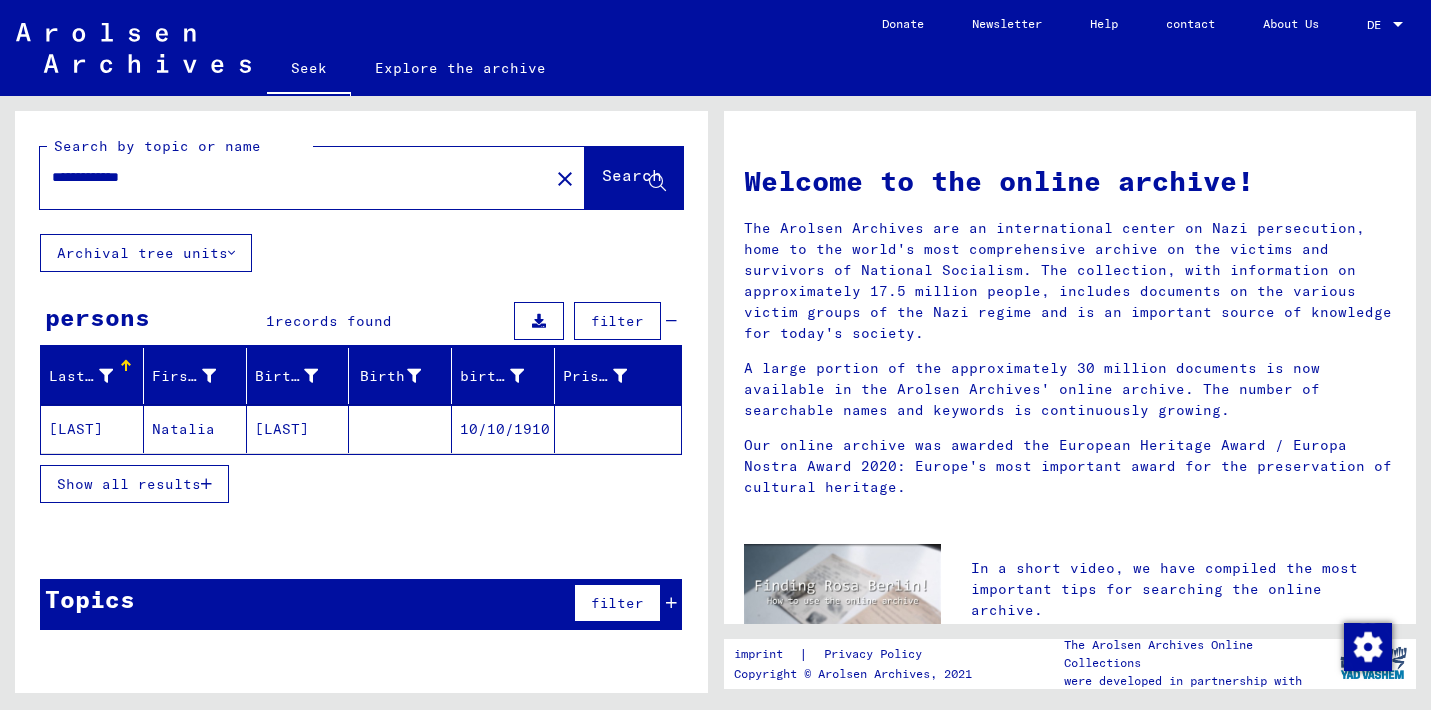 type on "**********" 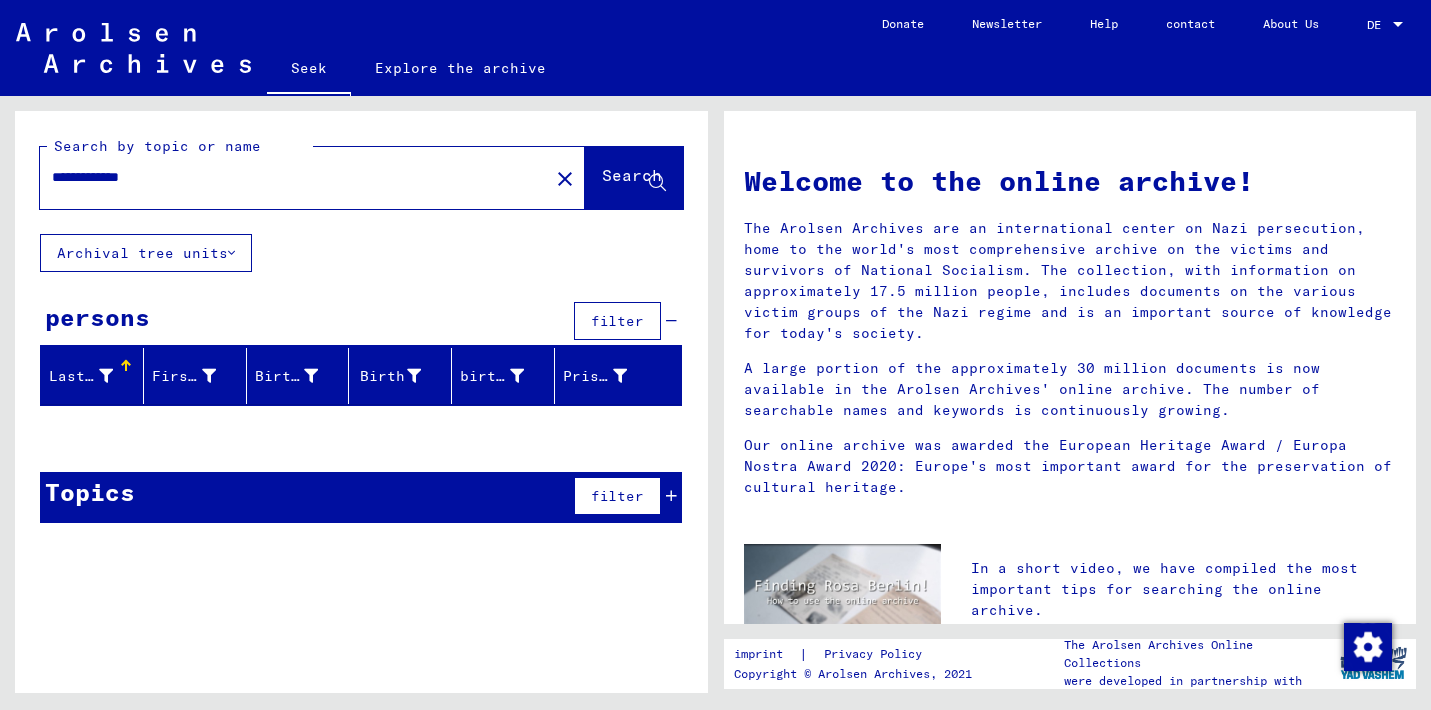 drag, startPoint x: 175, startPoint y: 178, endPoint x: 26, endPoint y: 170, distance: 149.21461 